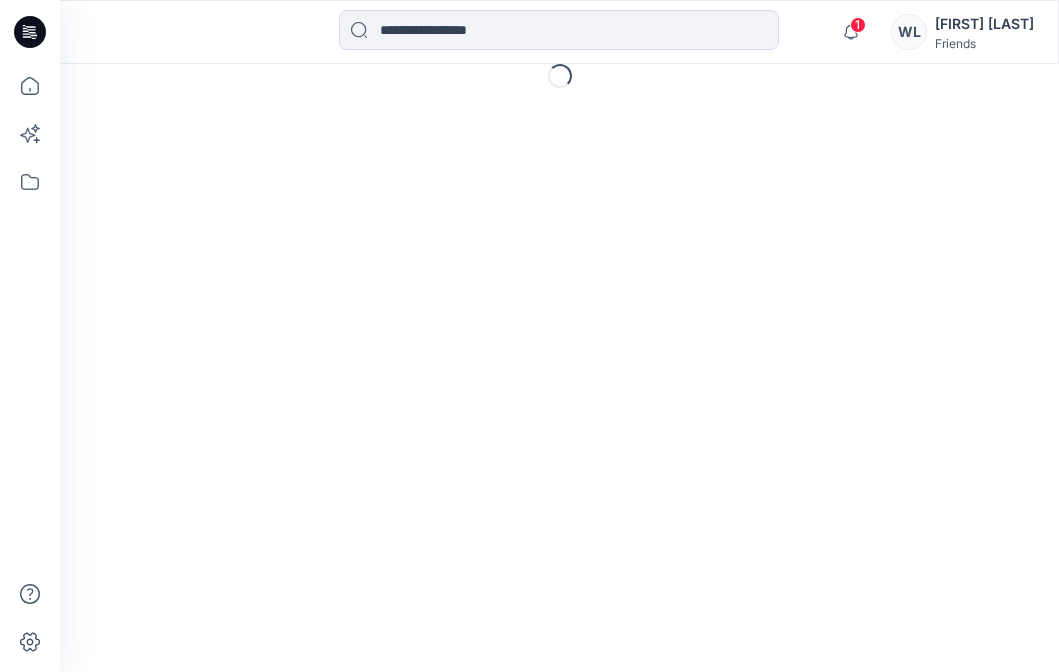 scroll, scrollTop: 0, scrollLeft: 0, axis: both 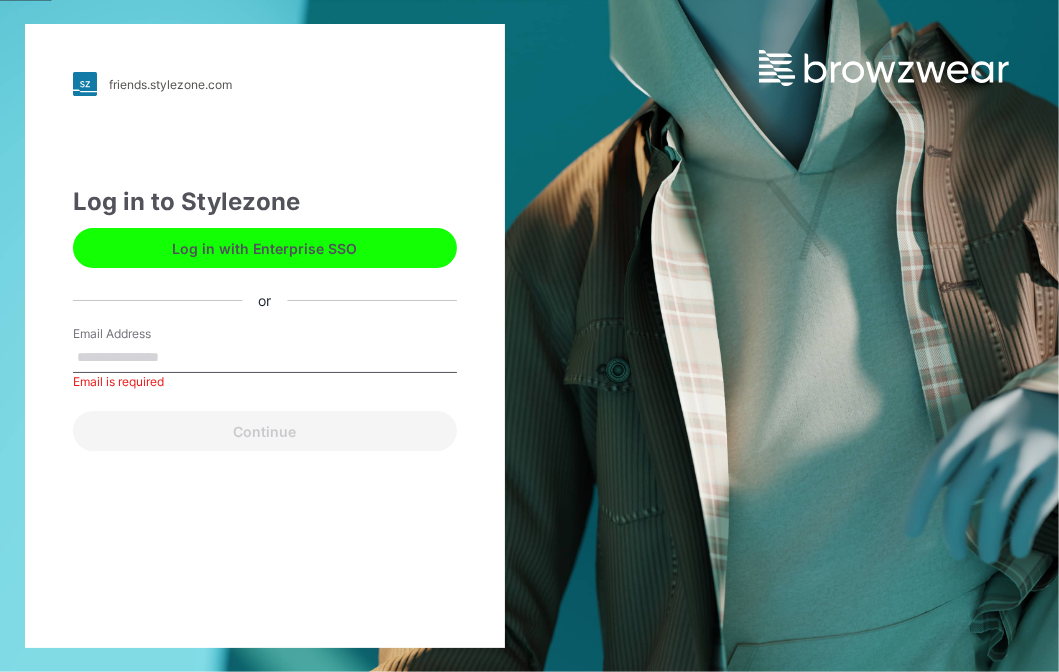 click on "Email Address" at bounding box center (265, 358) 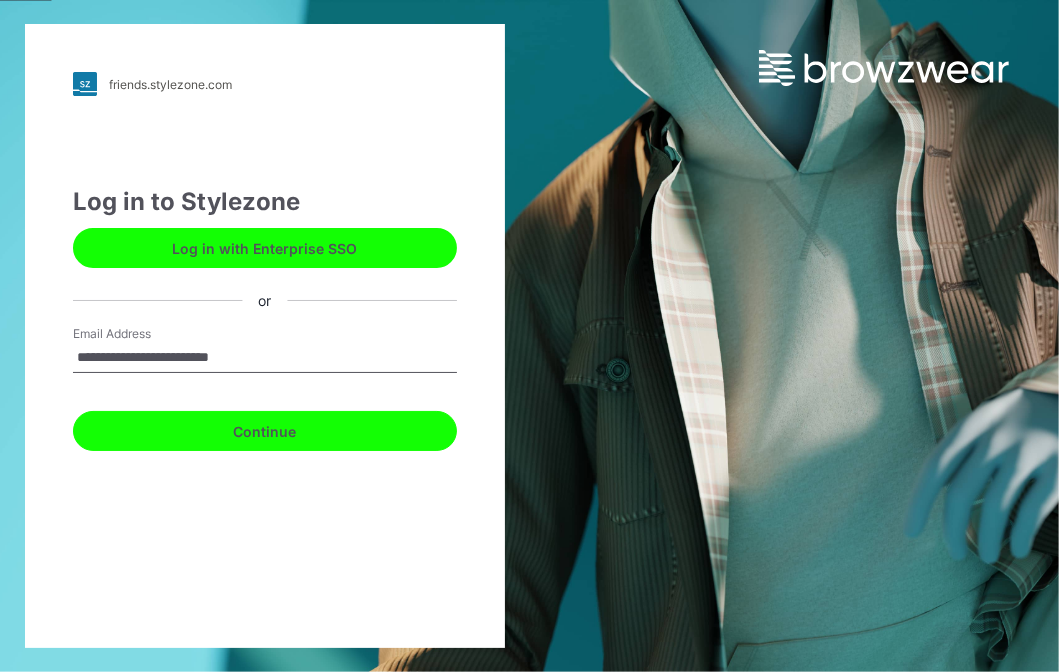 click on "Continue" at bounding box center (265, 431) 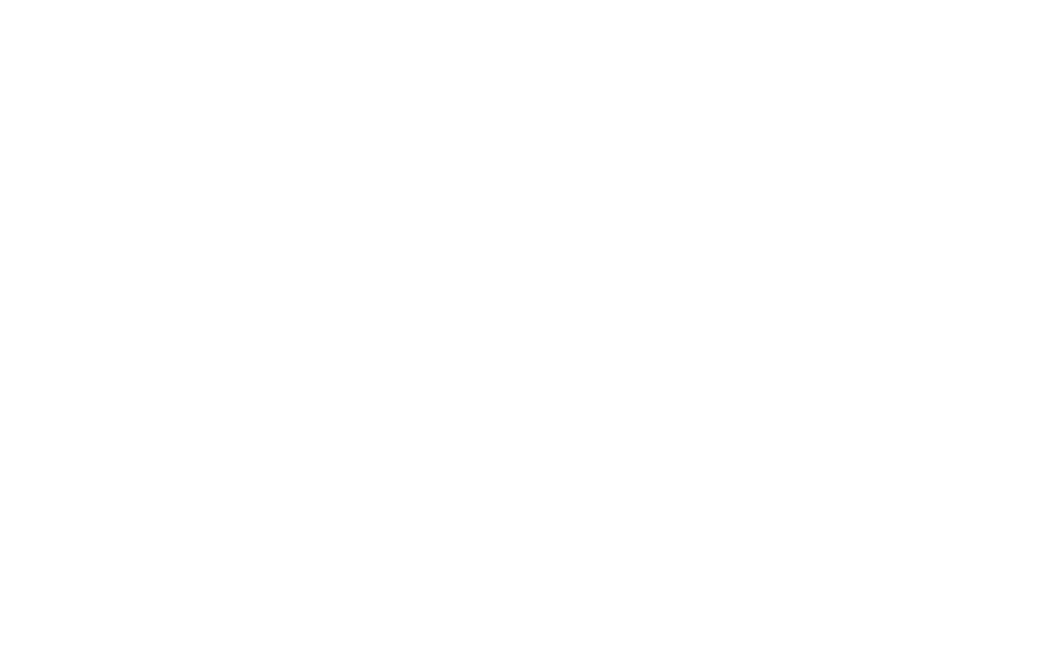 scroll, scrollTop: 0, scrollLeft: 0, axis: both 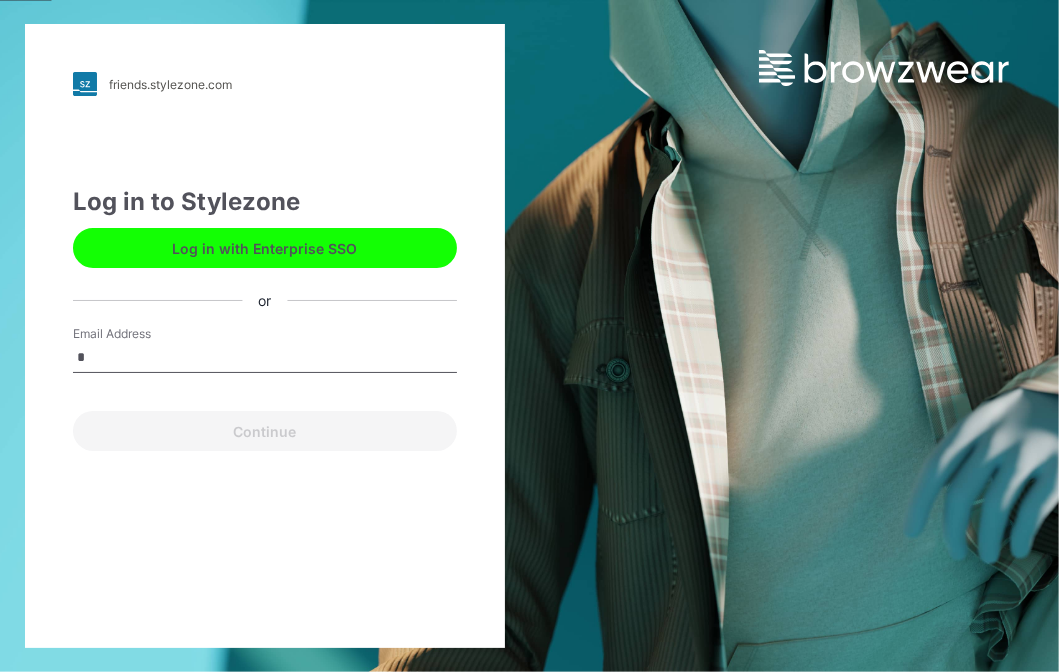 type on "**********" 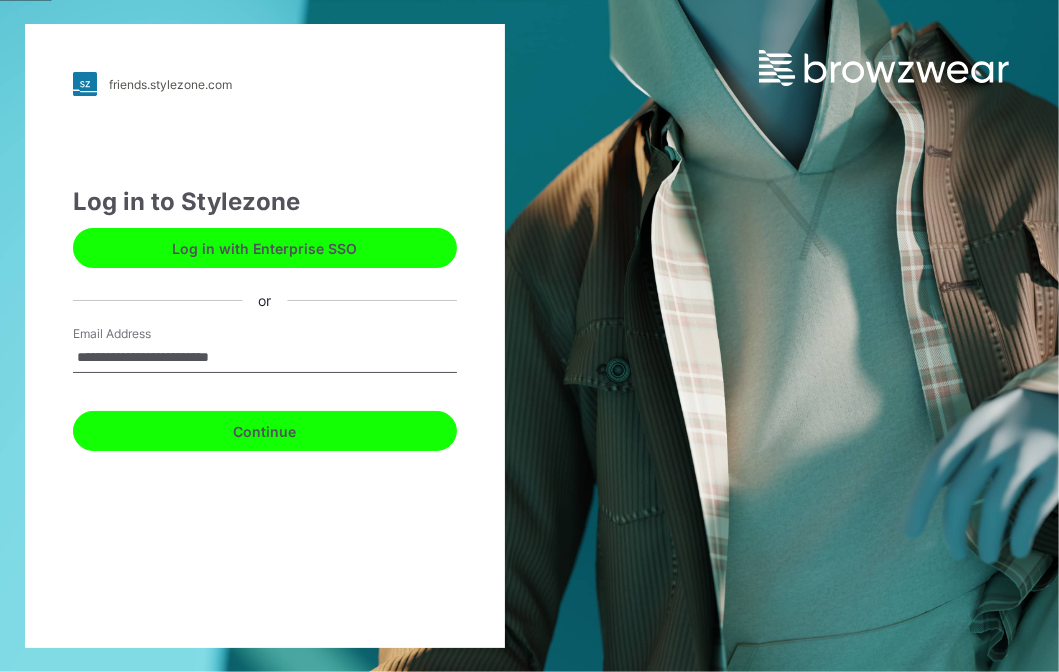 click on "Continue" at bounding box center (265, 431) 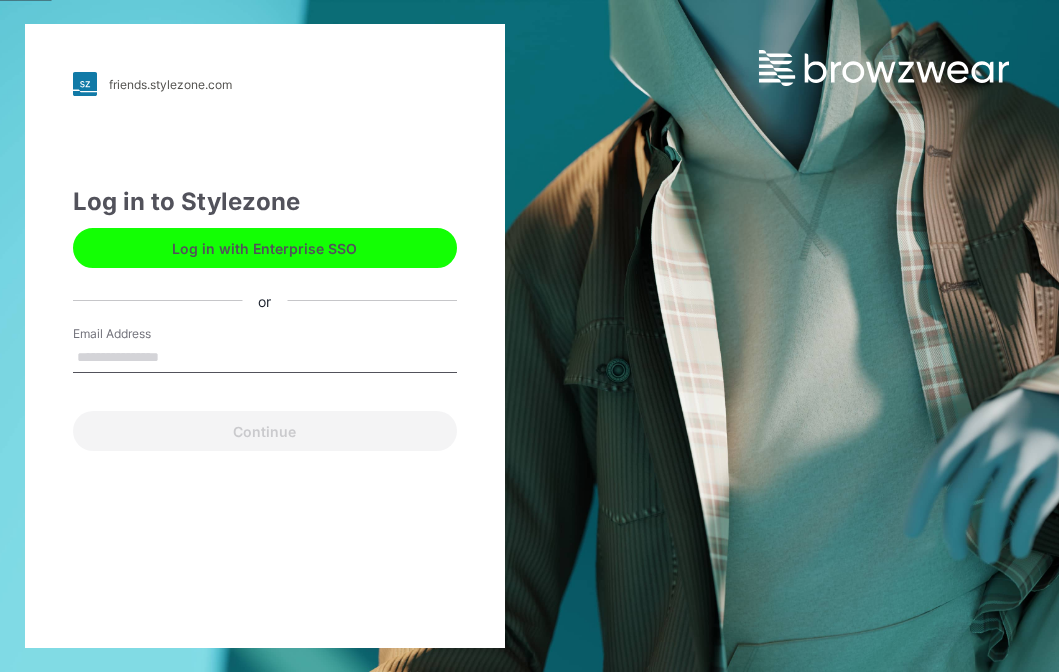 scroll, scrollTop: 0, scrollLeft: 0, axis: both 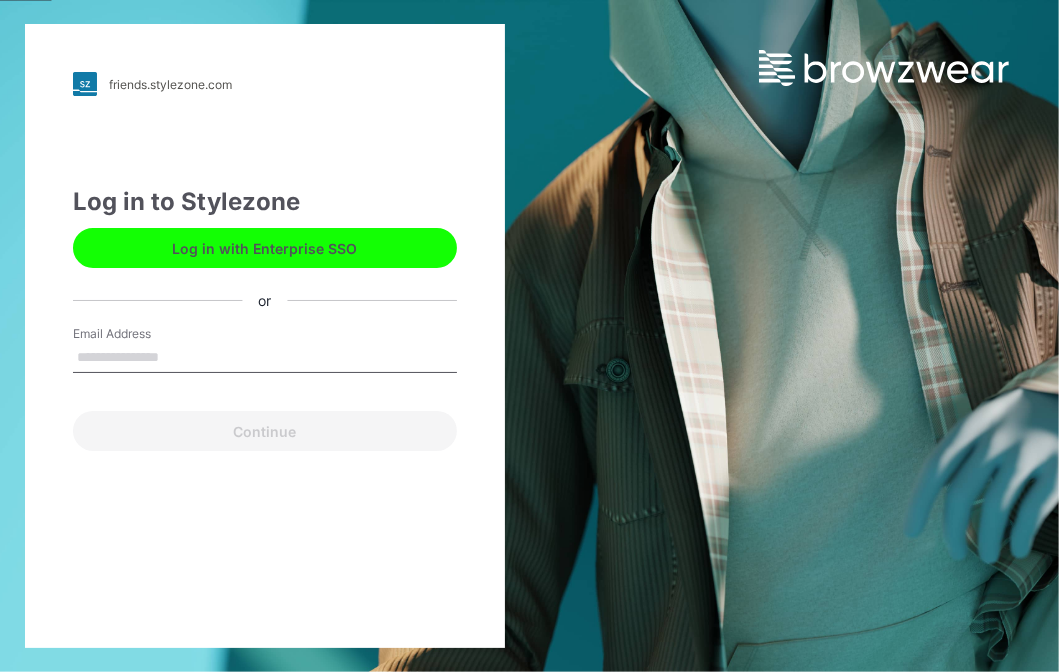 click on "Email Address" at bounding box center (265, 358) 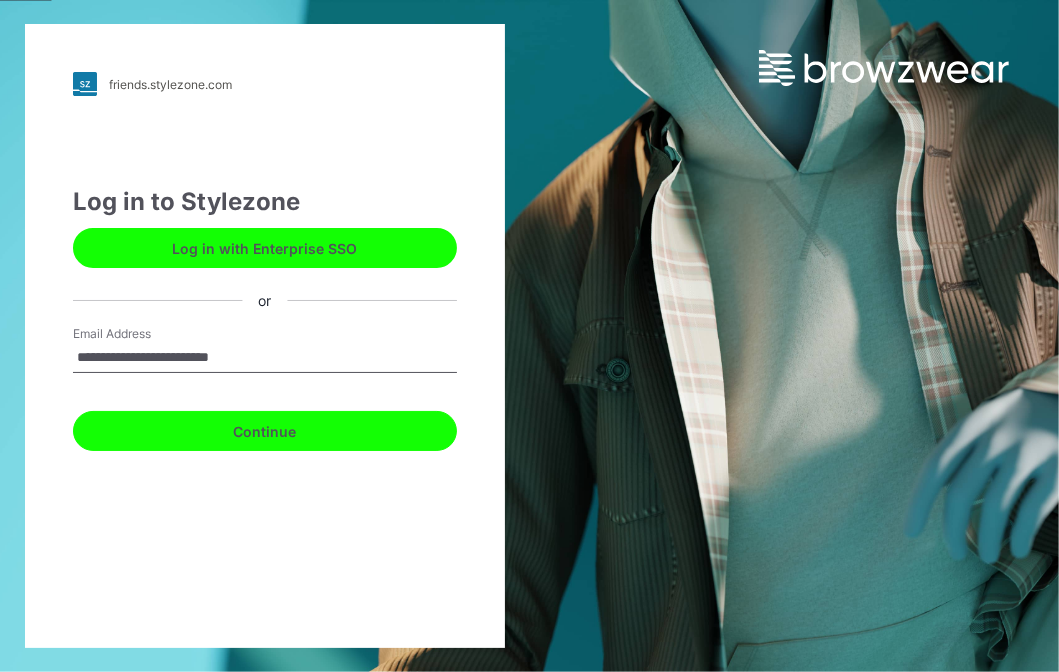 click on "Continue" at bounding box center [265, 431] 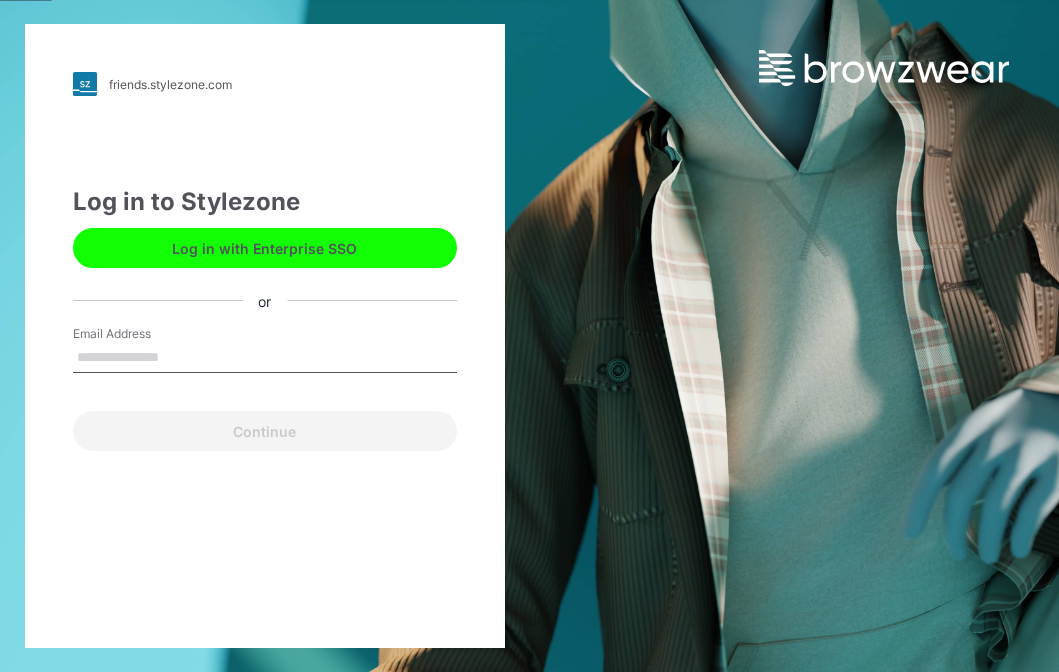 scroll, scrollTop: 0, scrollLeft: 0, axis: both 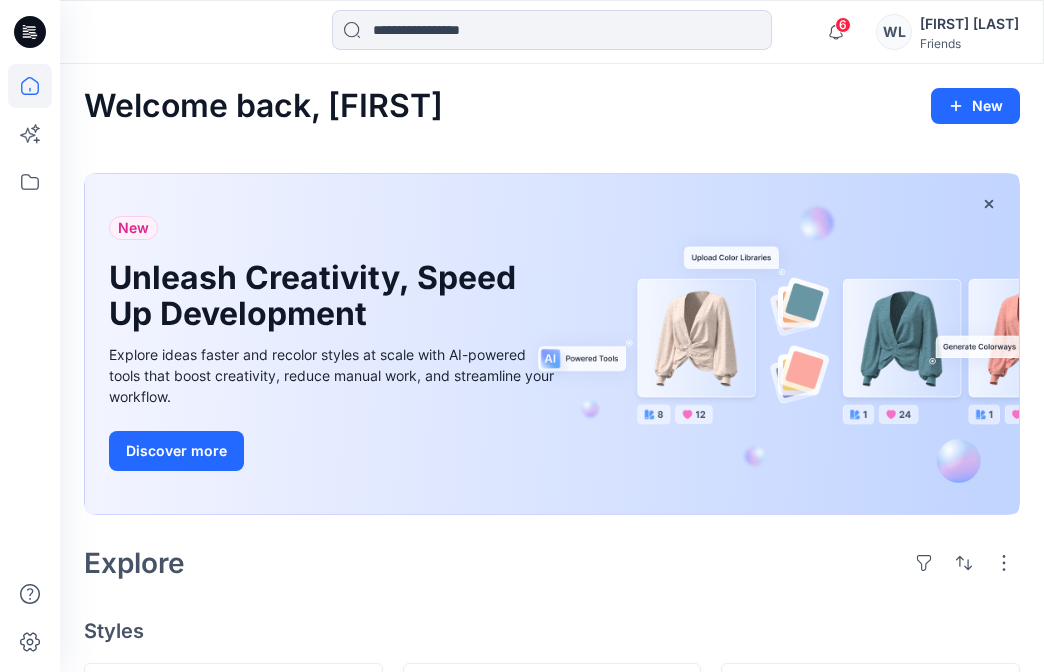click on "Welcome back, [FIRST] [LAST]" at bounding box center (552, 106) 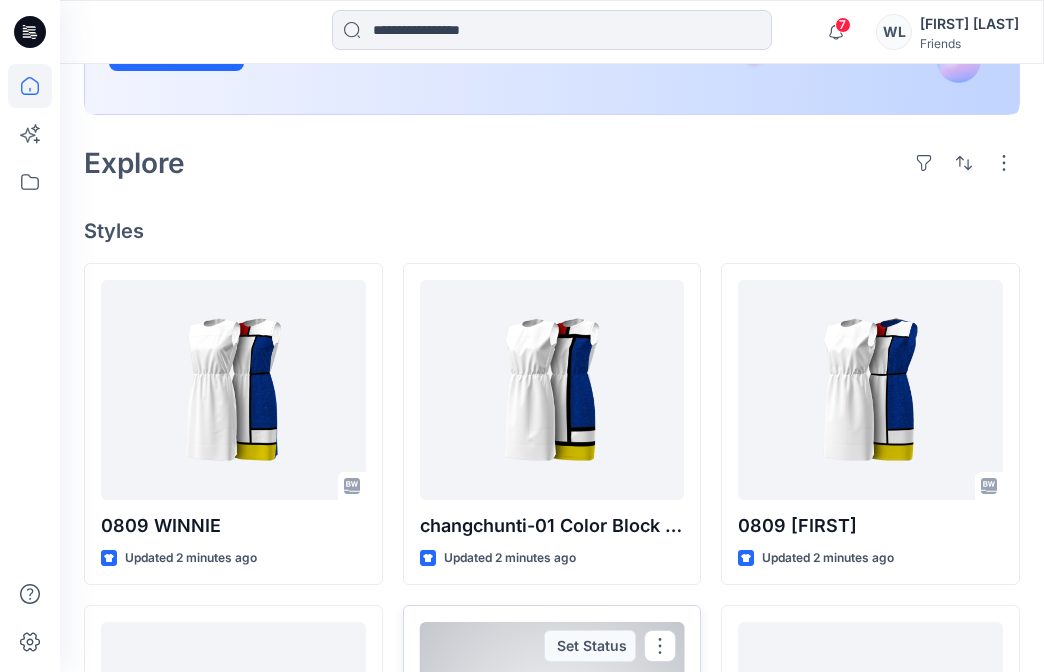 scroll, scrollTop: 100, scrollLeft: 0, axis: vertical 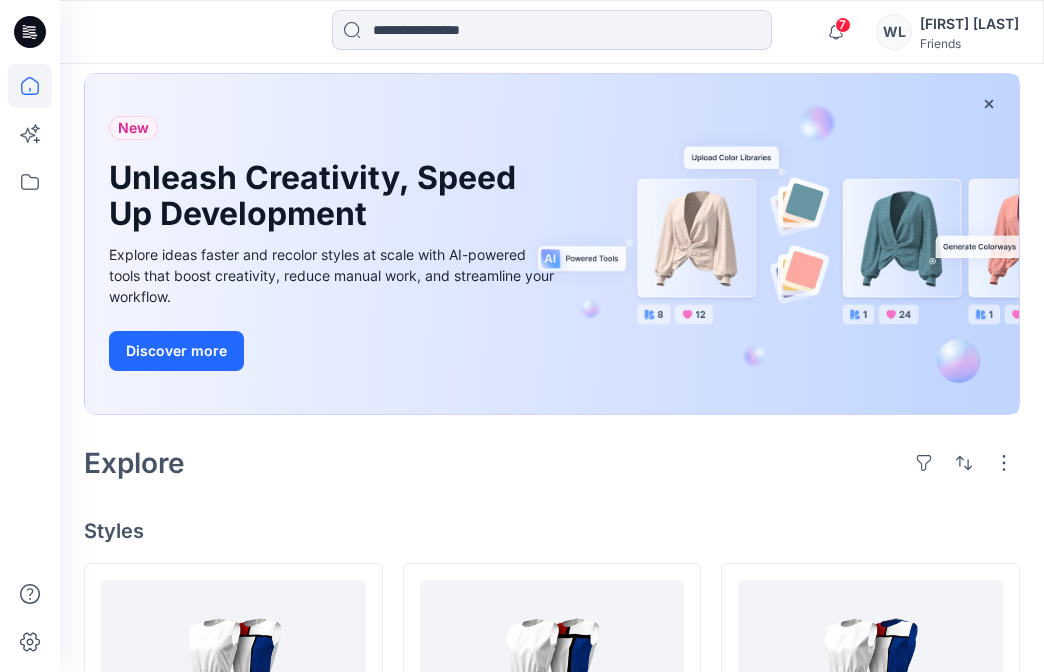 click on "[FIRST] [LAST]" at bounding box center [969, 24] 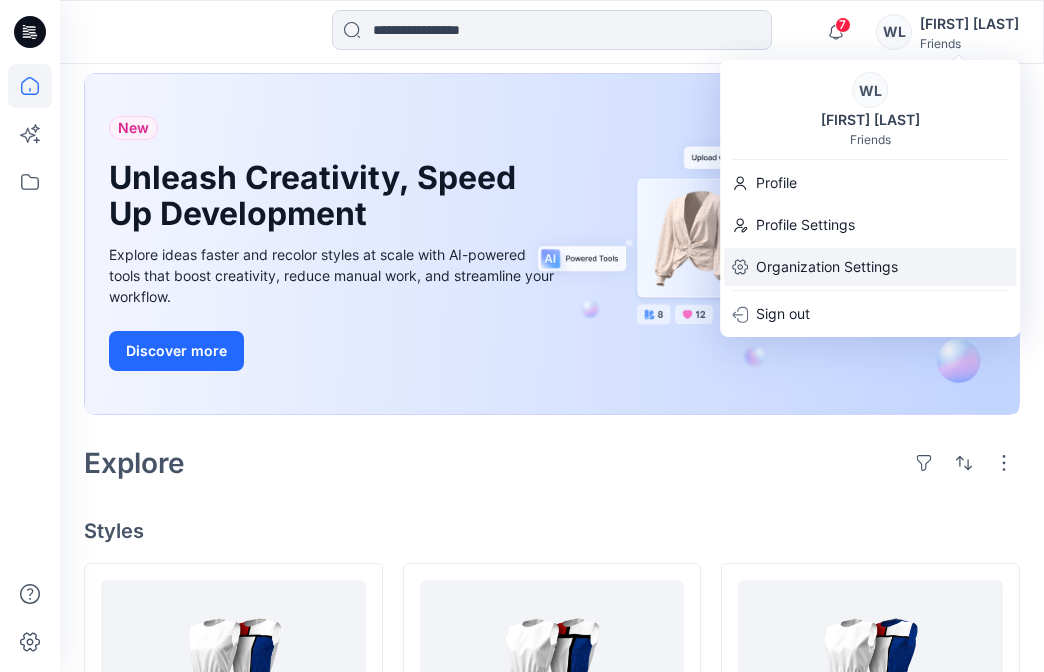click on "Organization Settings" at bounding box center (827, 267) 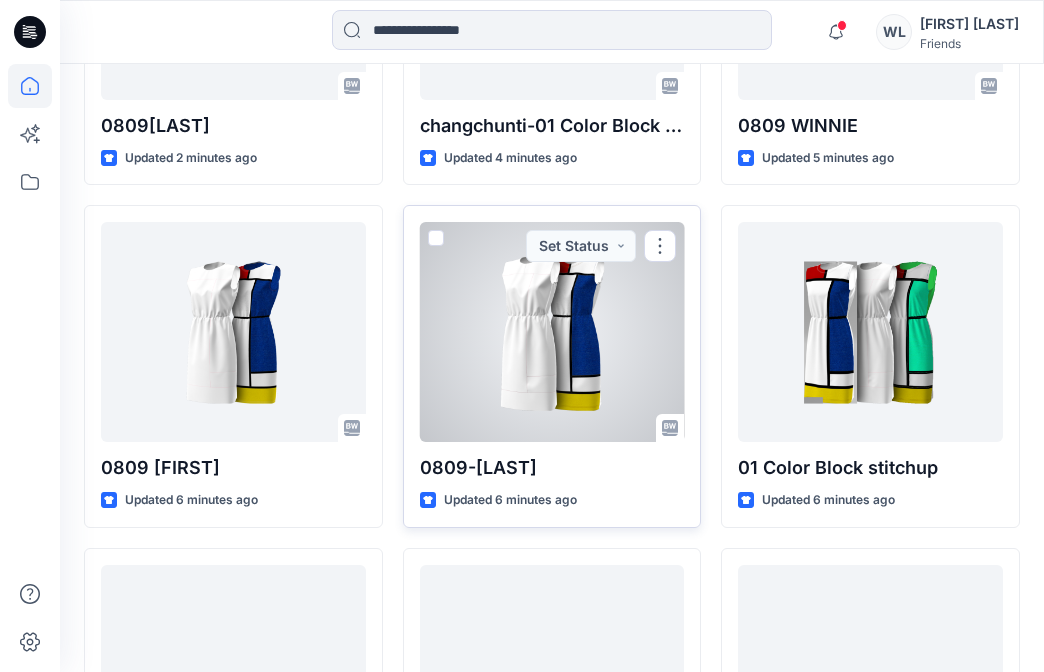 scroll, scrollTop: 1000, scrollLeft: 0, axis: vertical 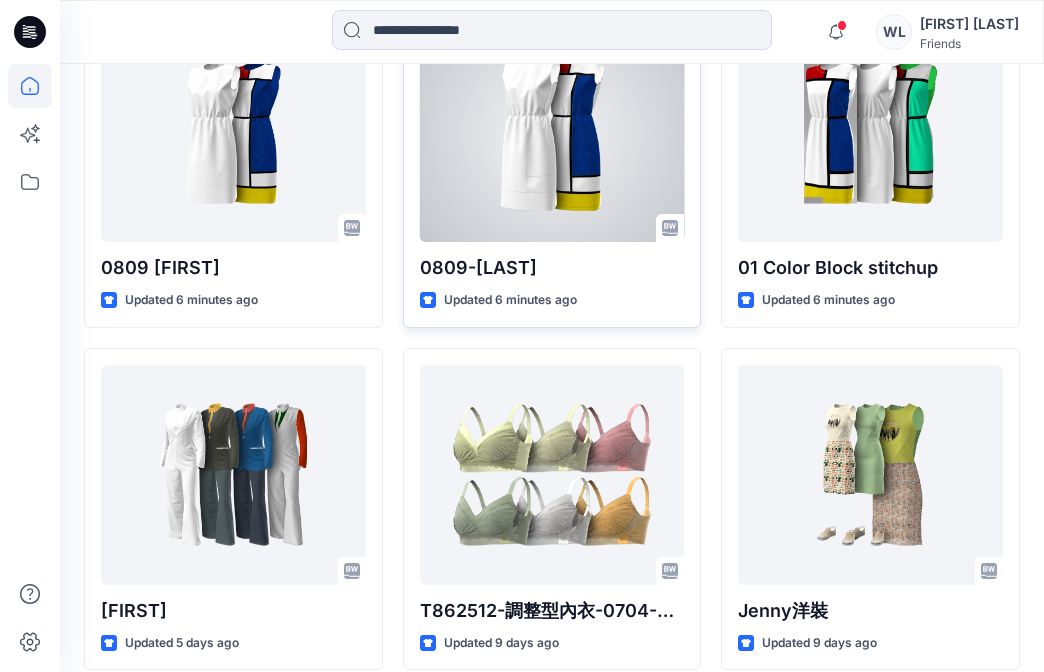 click on "0809-駱昱瑋" at bounding box center [552, 268] 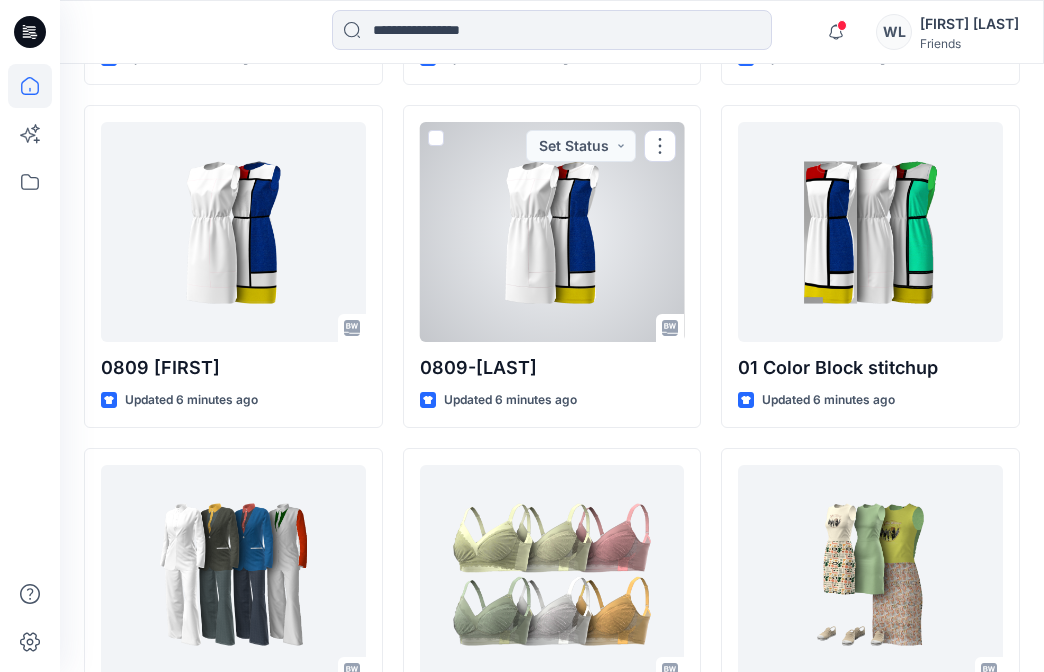 click at bounding box center [552, 232] 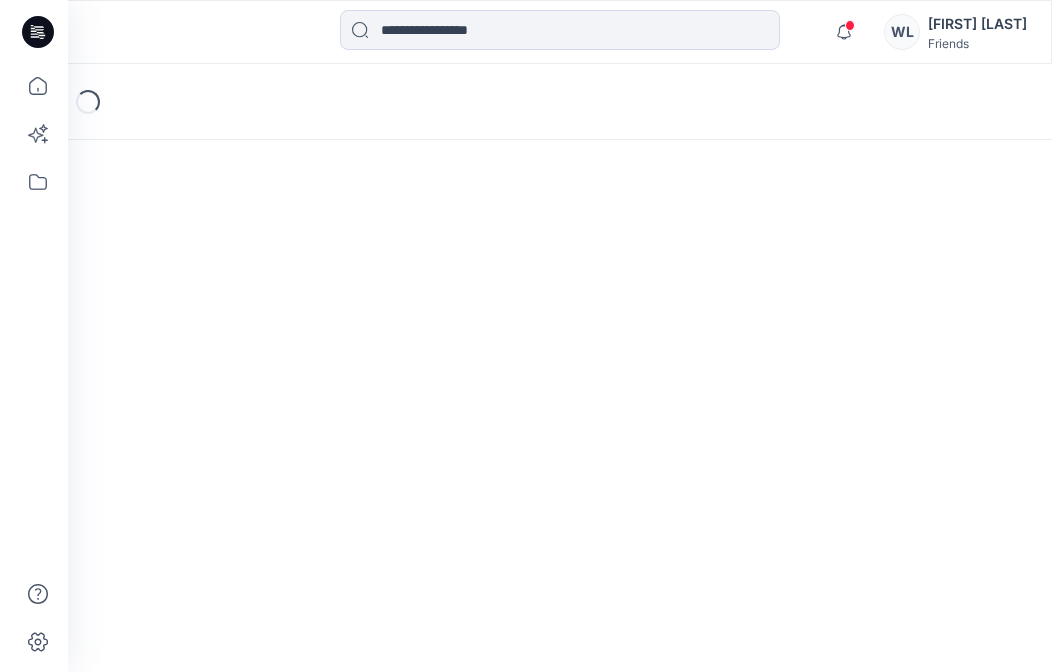 scroll, scrollTop: 0, scrollLeft: 0, axis: both 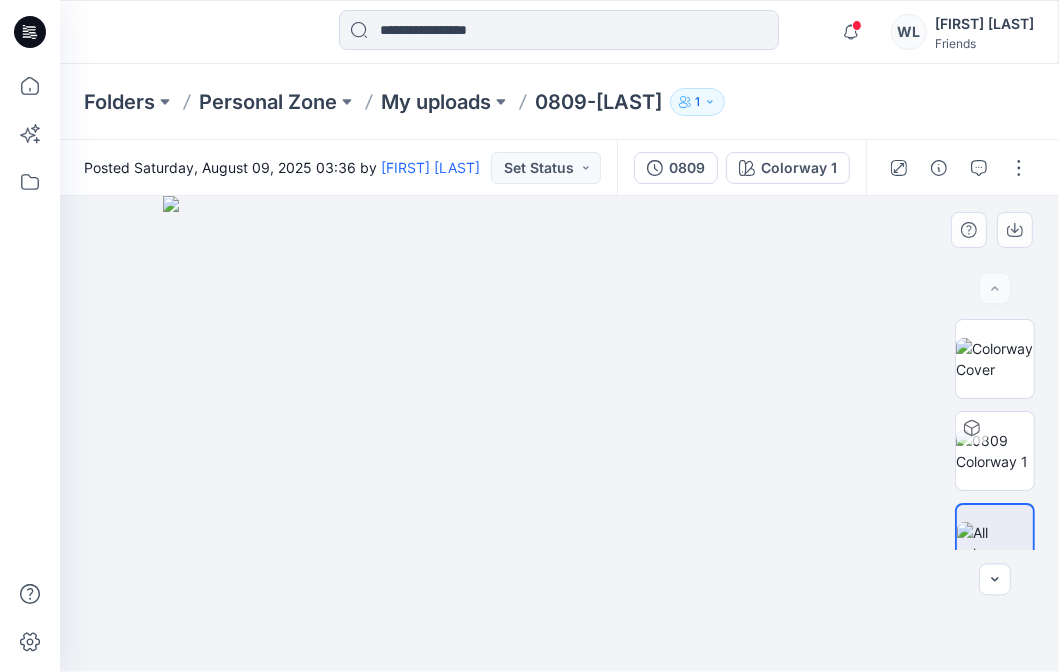 drag, startPoint x: 601, startPoint y: 437, endPoint x: 611, endPoint y: 434, distance: 10.440307 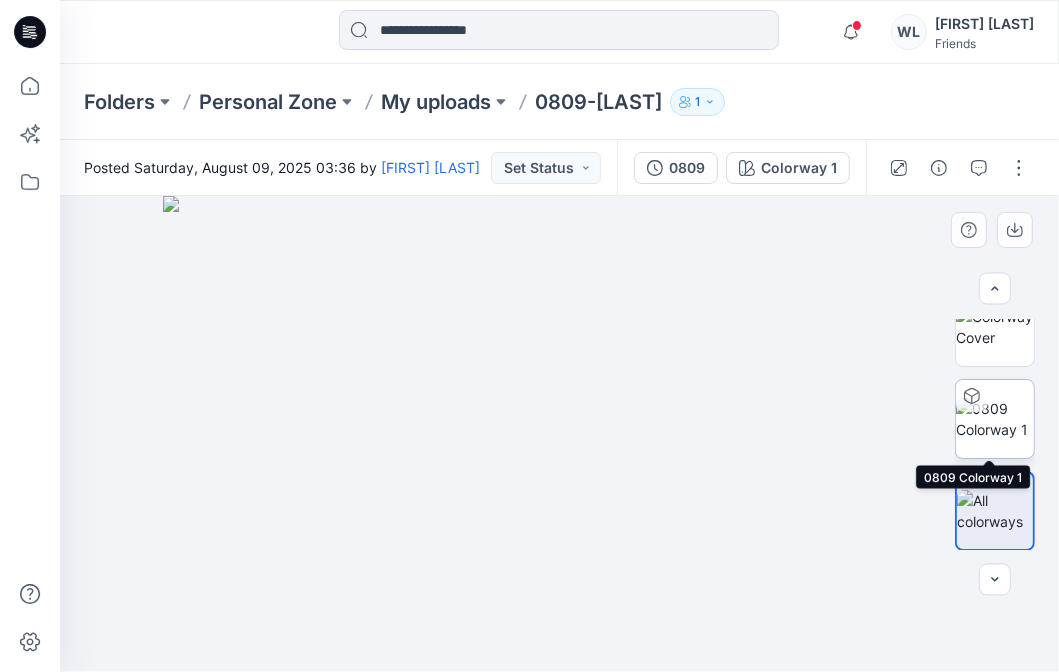 click at bounding box center [995, 419] 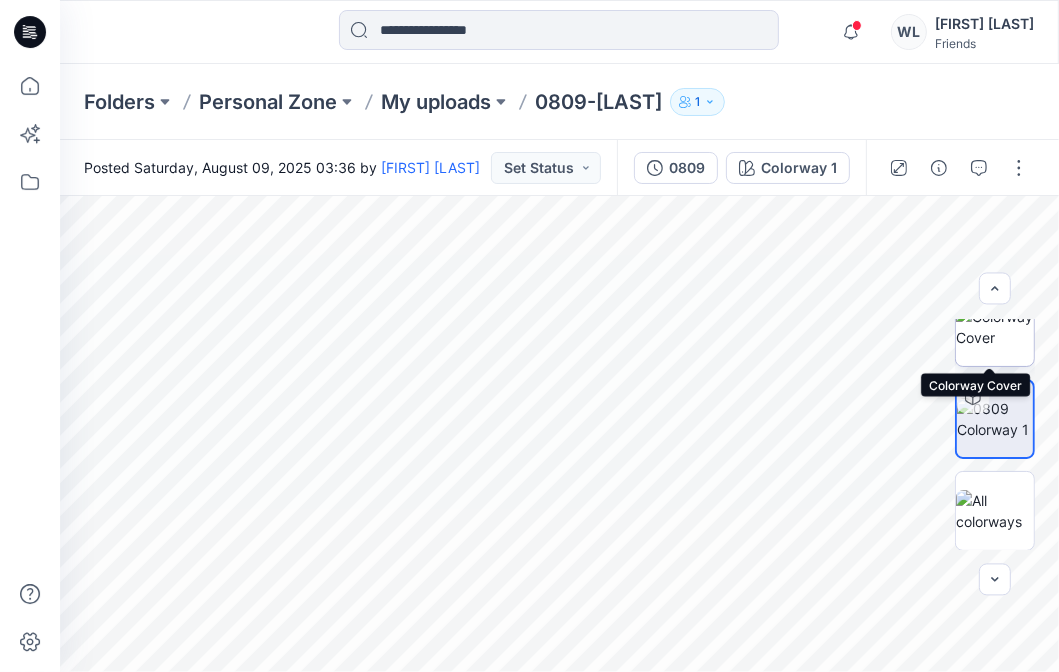 click at bounding box center (995, 327) 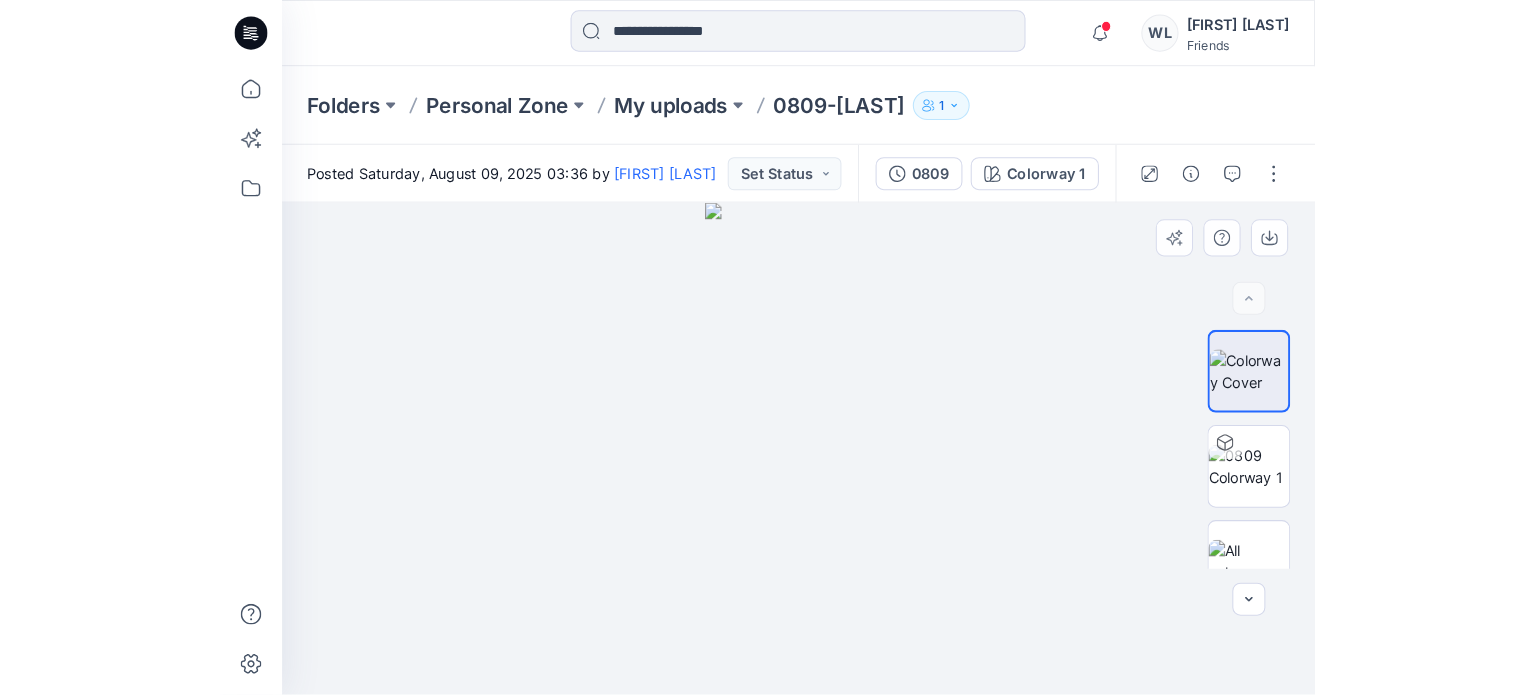 scroll, scrollTop: 32, scrollLeft: 0, axis: vertical 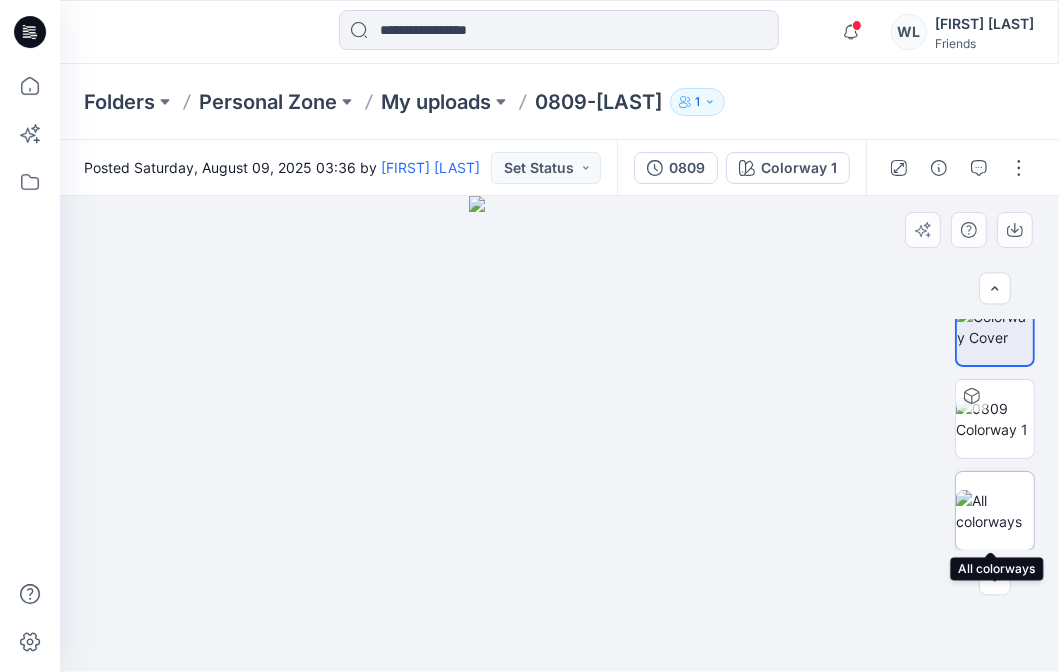 click at bounding box center (995, 511) 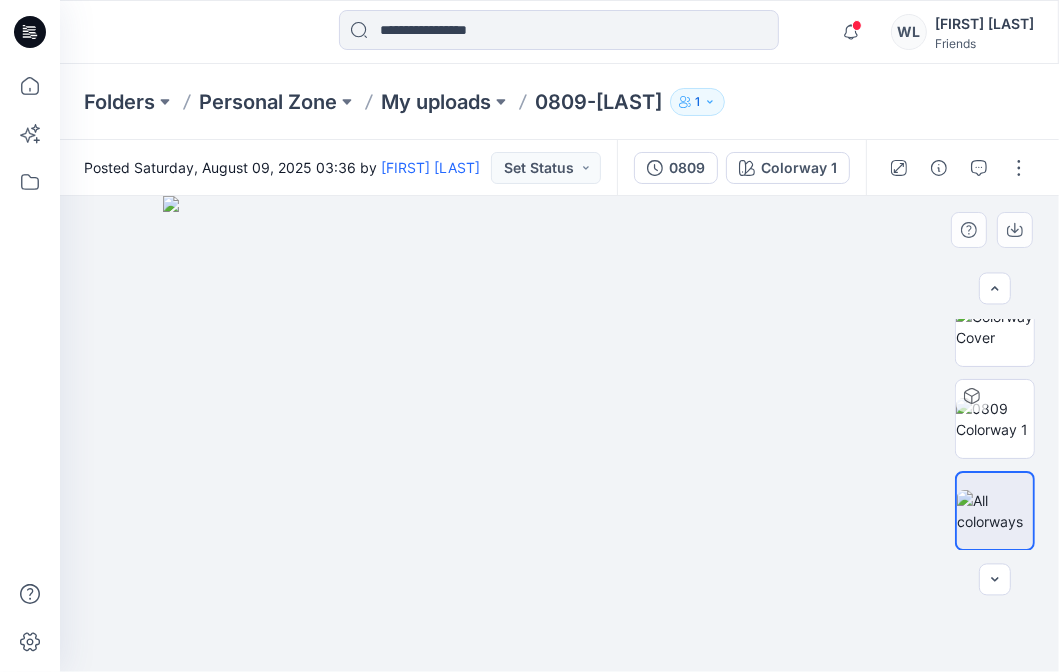 click at bounding box center (559, 434) 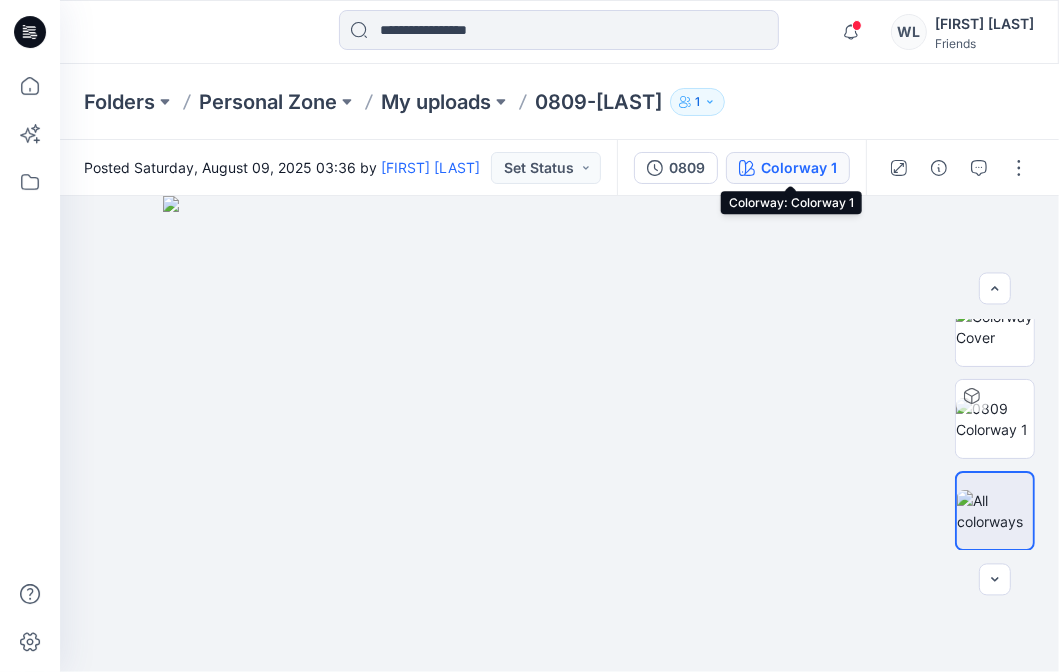 click on "Colorway 1" at bounding box center (799, 168) 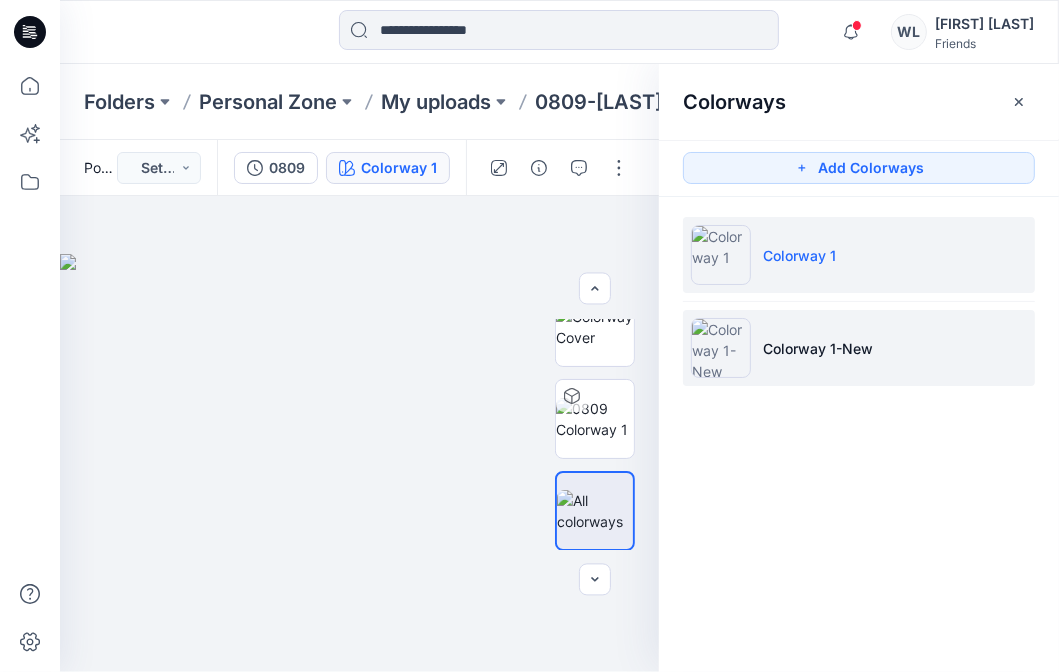 click on "Colorway 1-New" at bounding box center [859, 348] 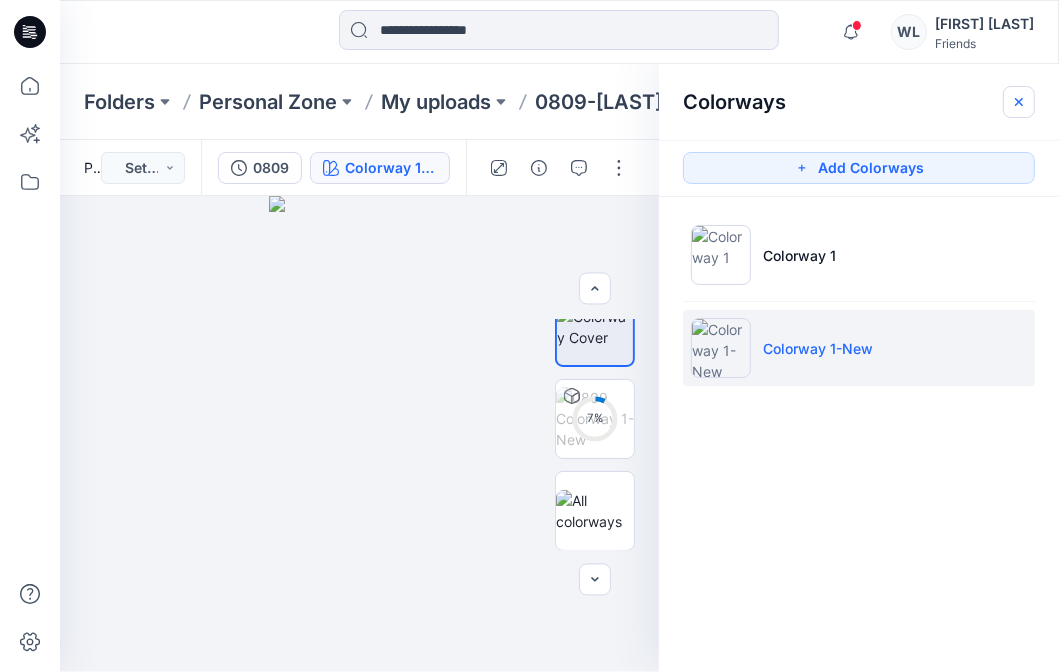 click 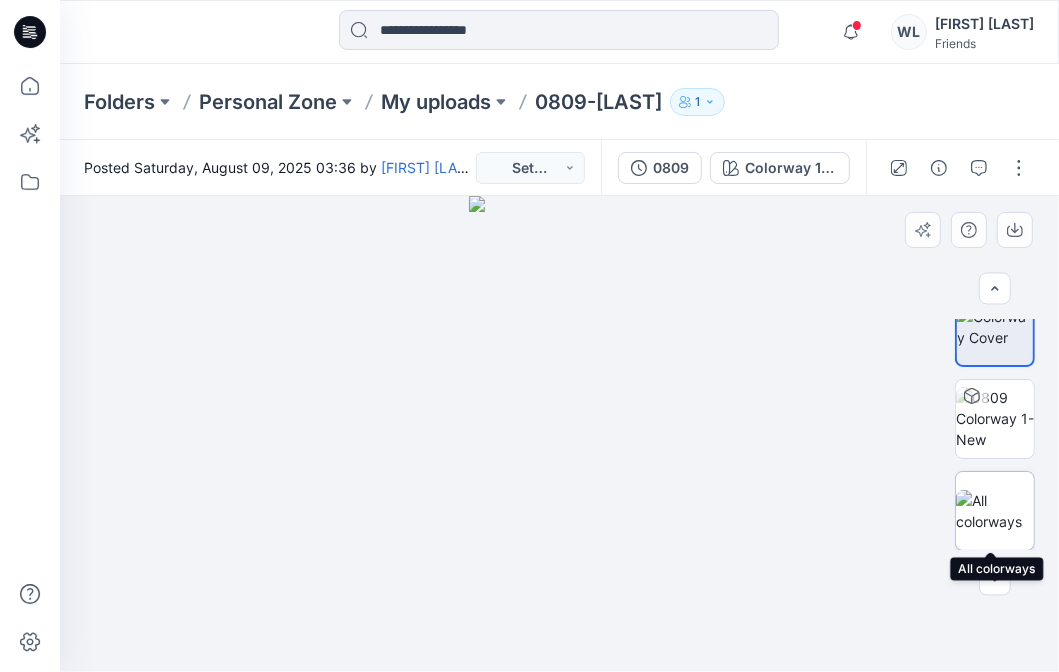 click at bounding box center [995, 511] 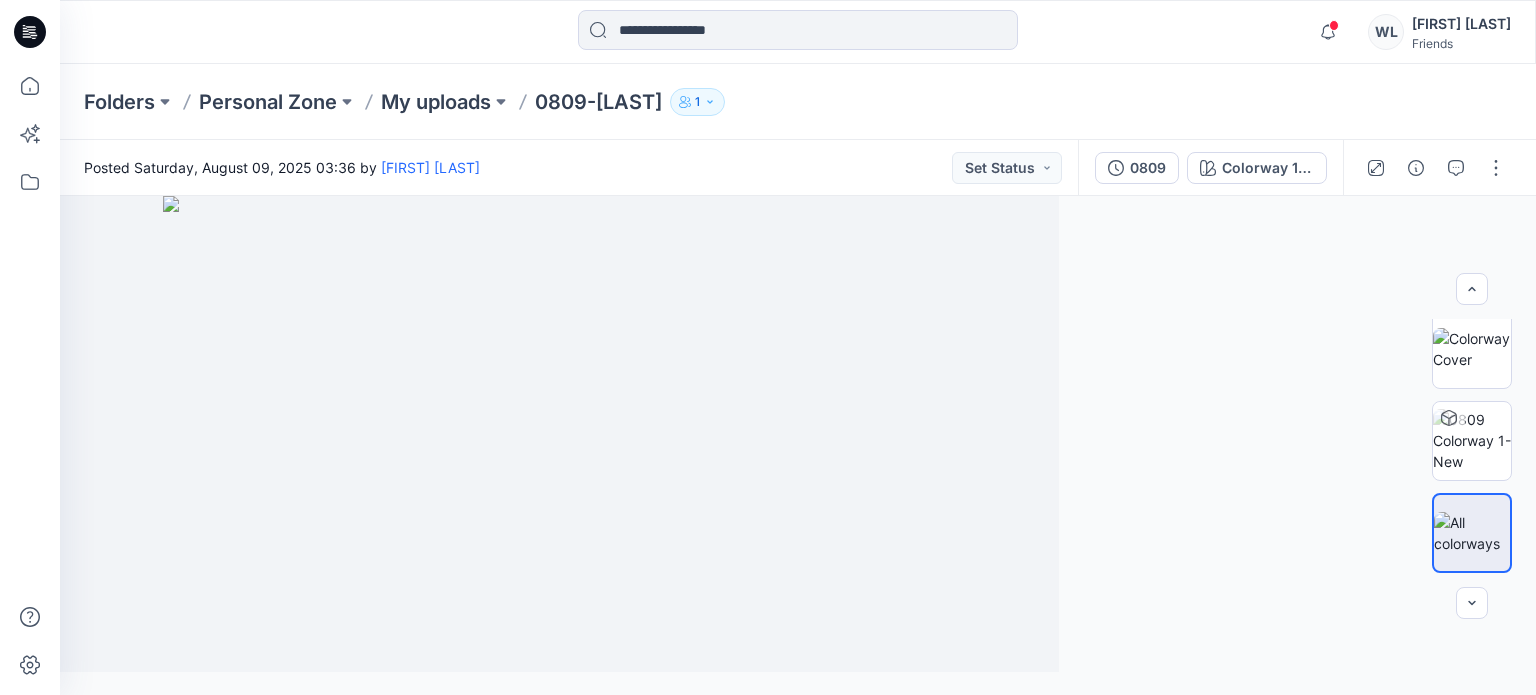 scroll, scrollTop: 9, scrollLeft: 0, axis: vertical 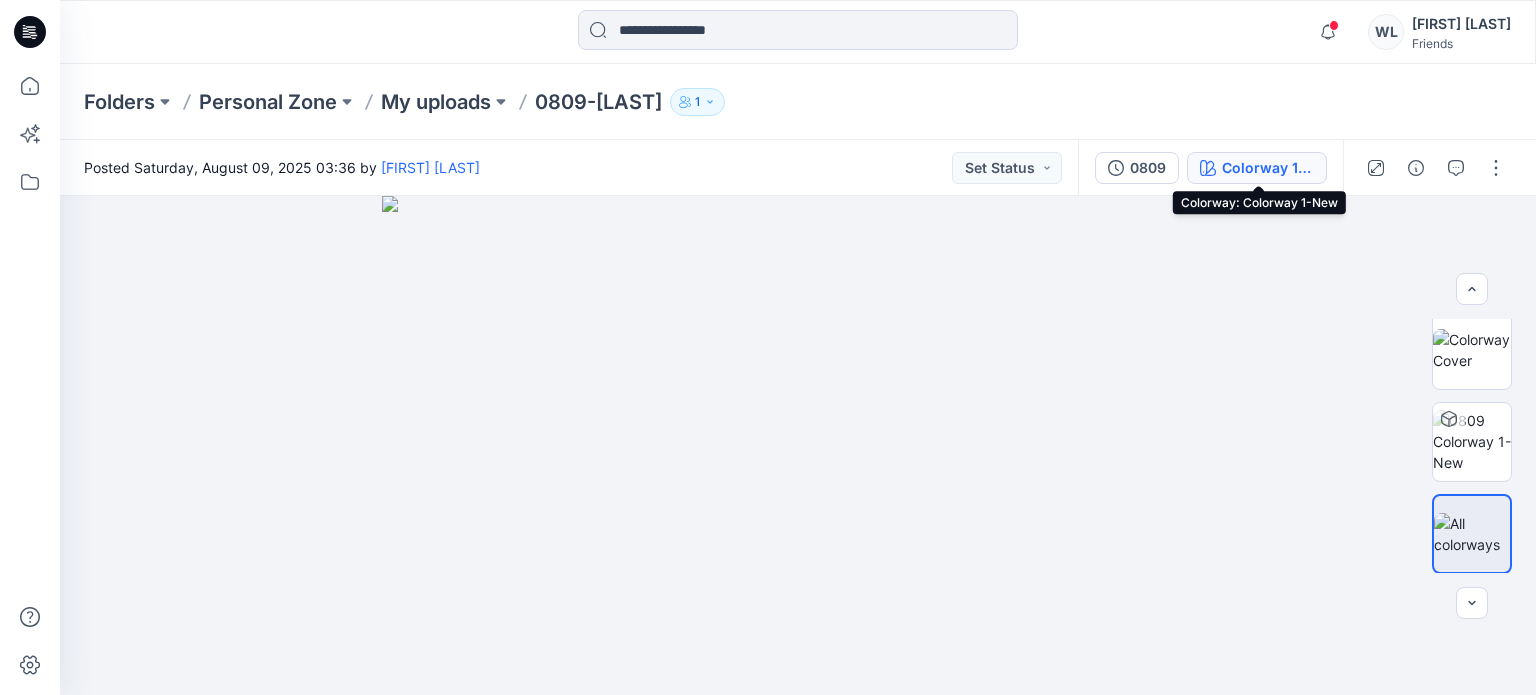 click on "Colorway 1-New" at bounding box center [1268, 168] 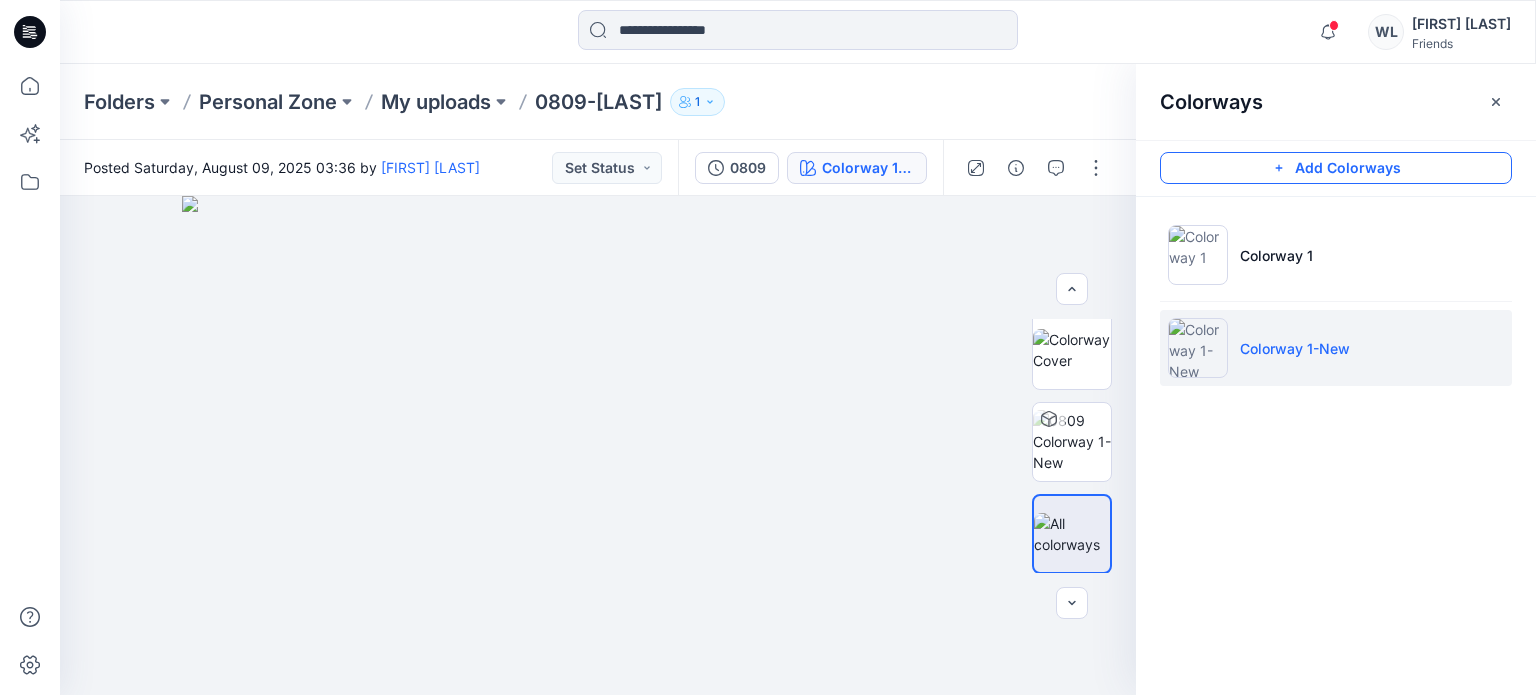 click on "Add Colorways" at bounding box center (1336, 168) 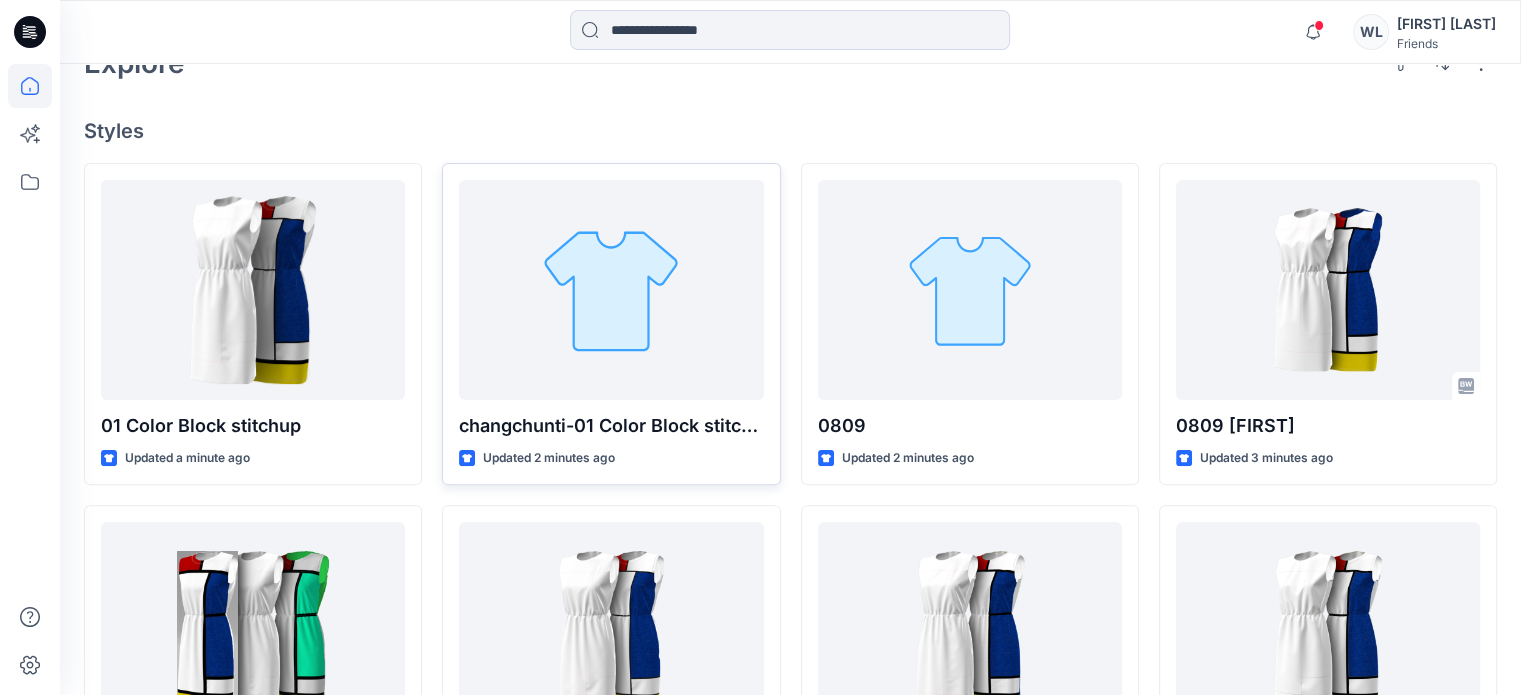 scroll, scrollTop: 600, scrollLeft: 0, axis: vertical 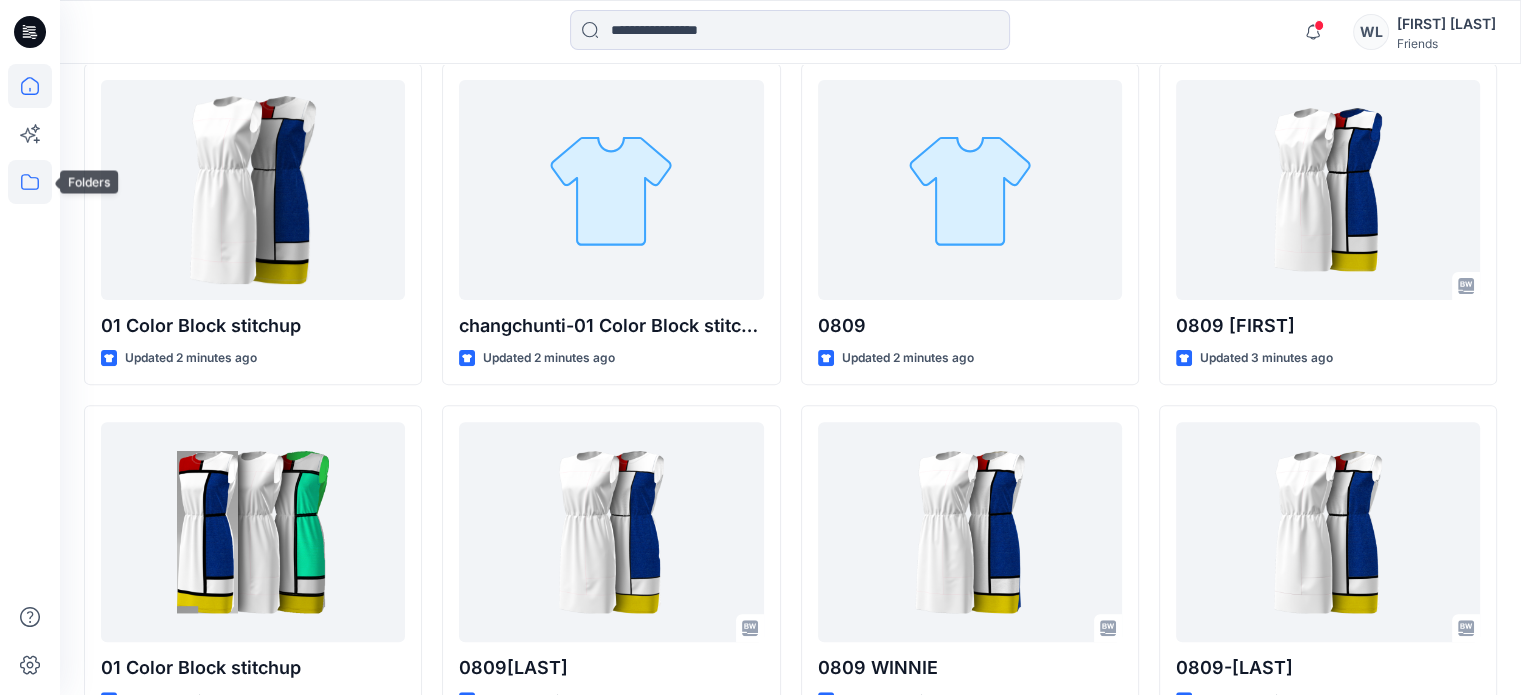 click 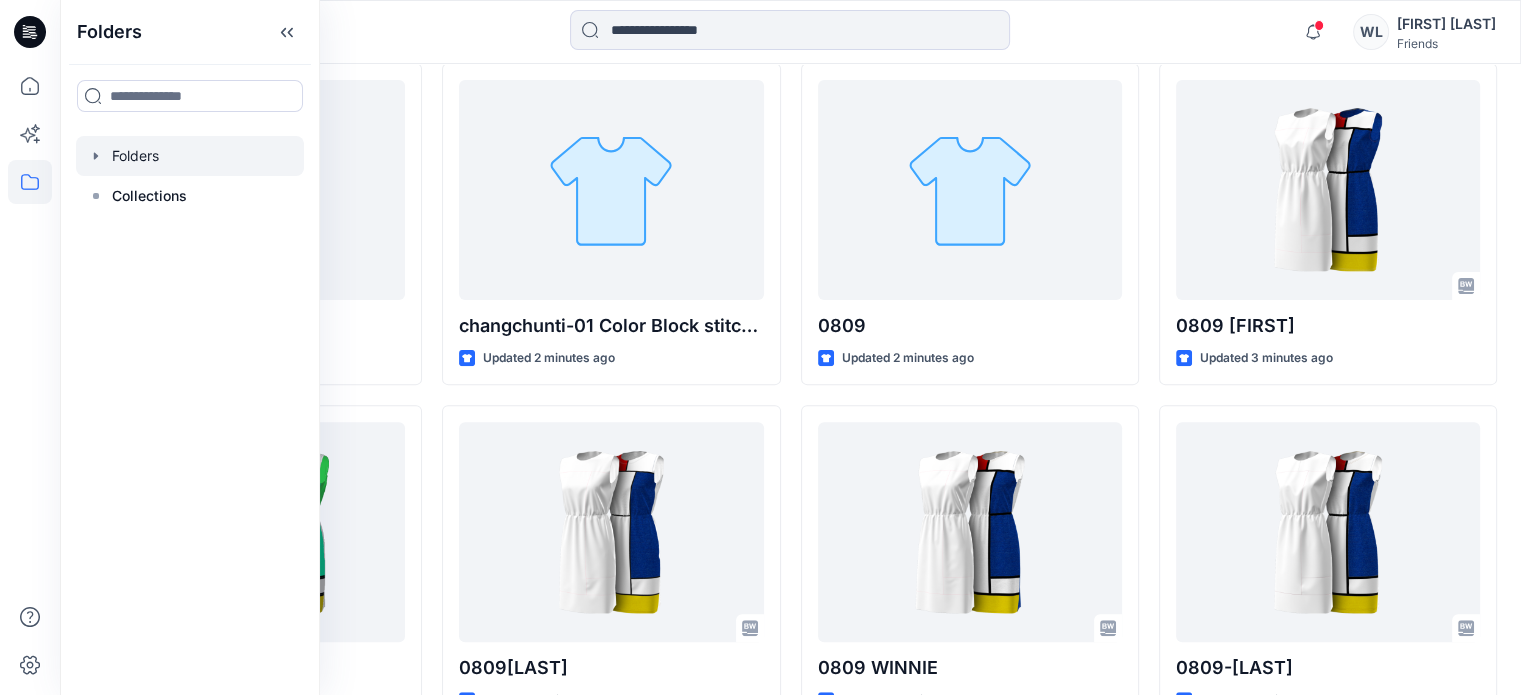click at bounding box center (190, 156) 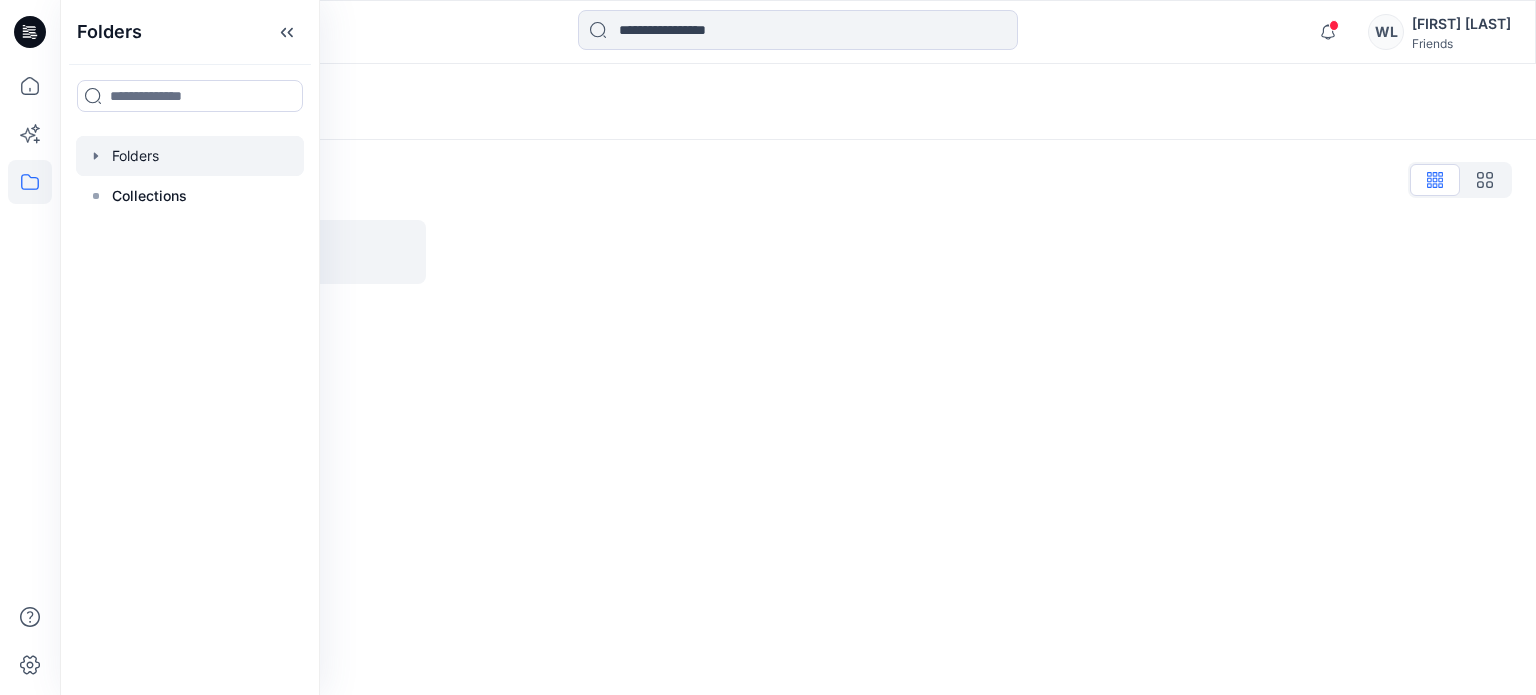 click on "Folders List" at bounding box center [798, 180] 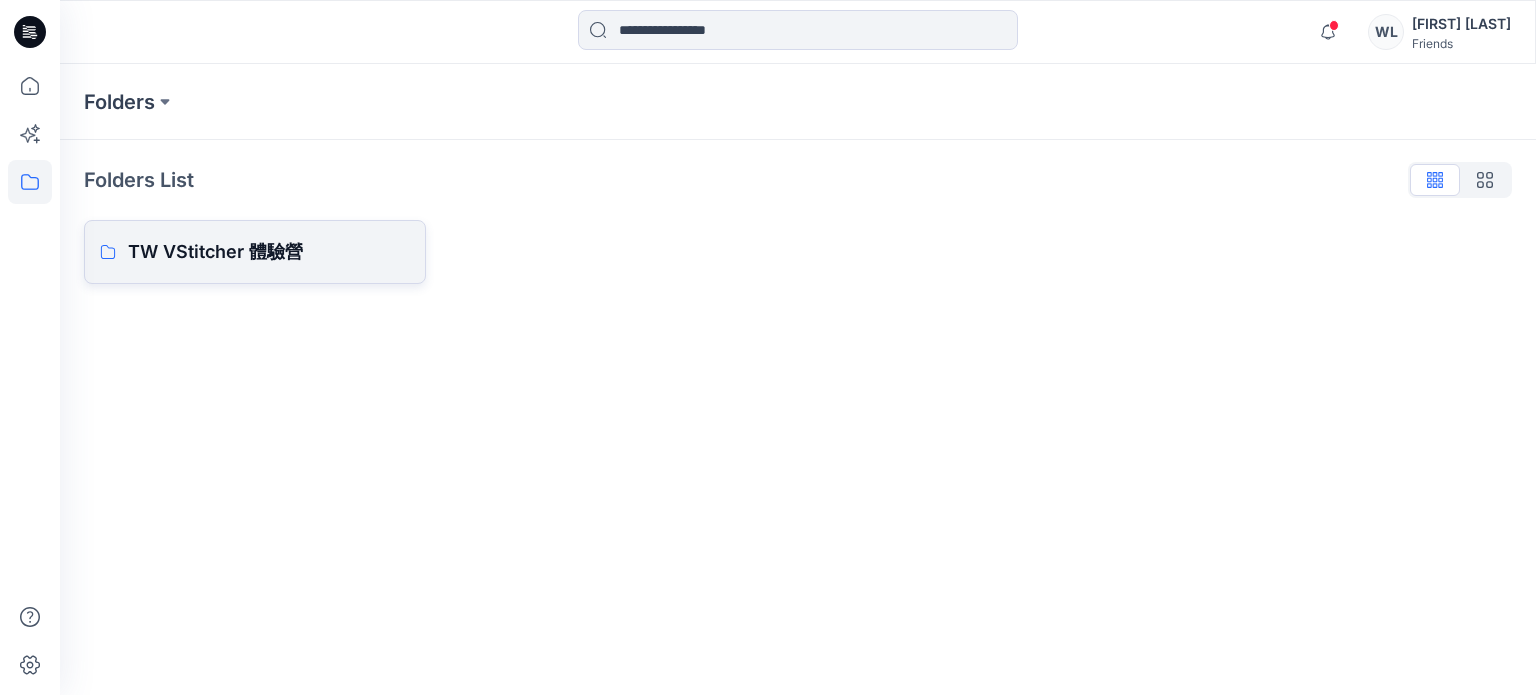 click on "TW VStitcher 體驗營" at bounding box center [269, 252] 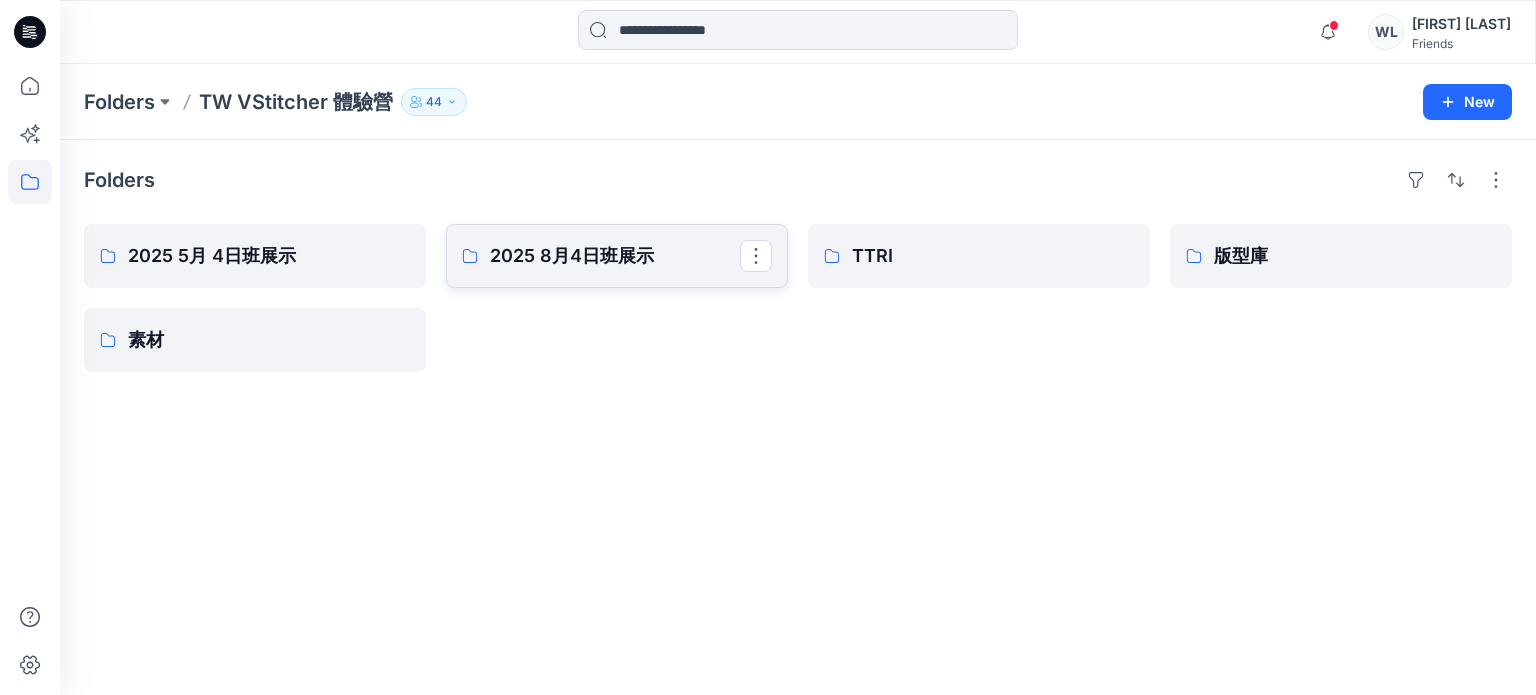 click on "2025 8月4日班展示" at bounding box center (615, 256) 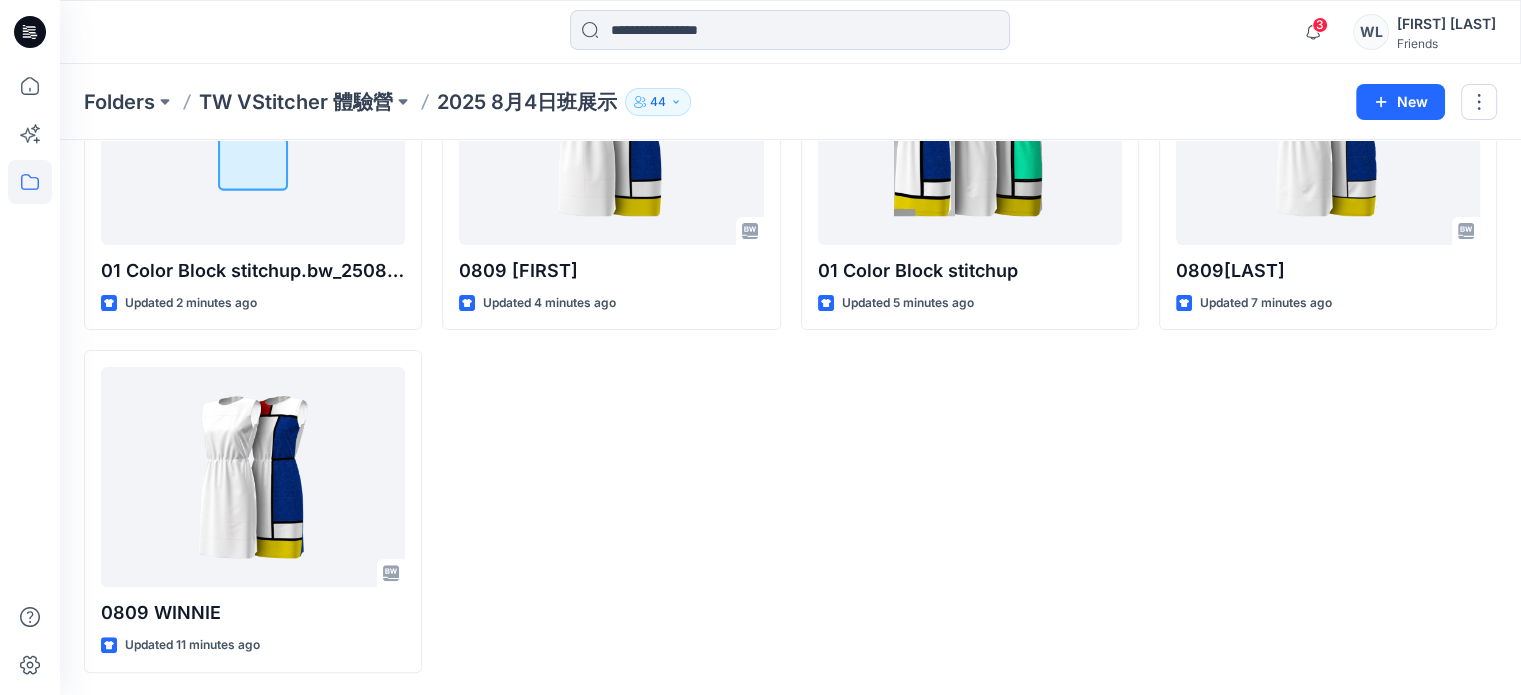 scroll, scrollTop: 459, scrollLeft: 0, axis: vertical 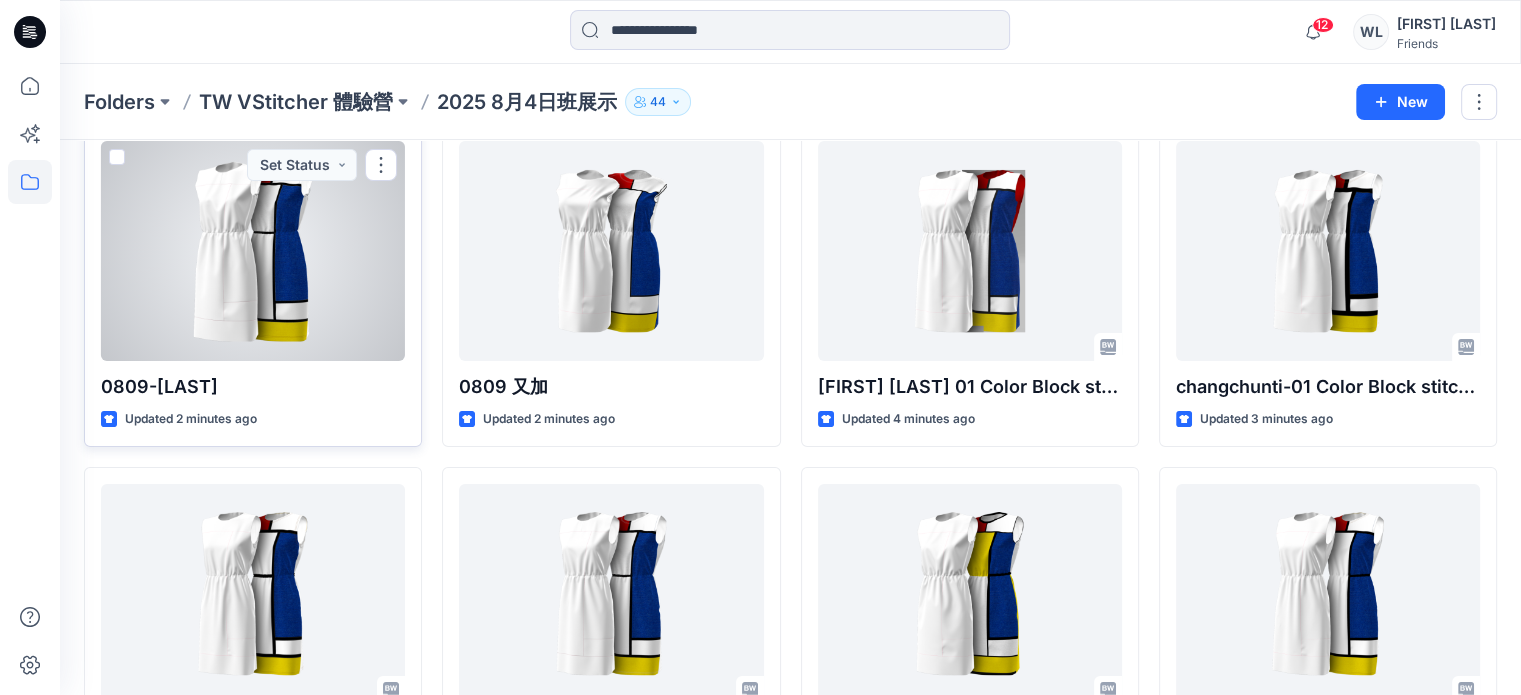 click at bounding box center (253, 251) 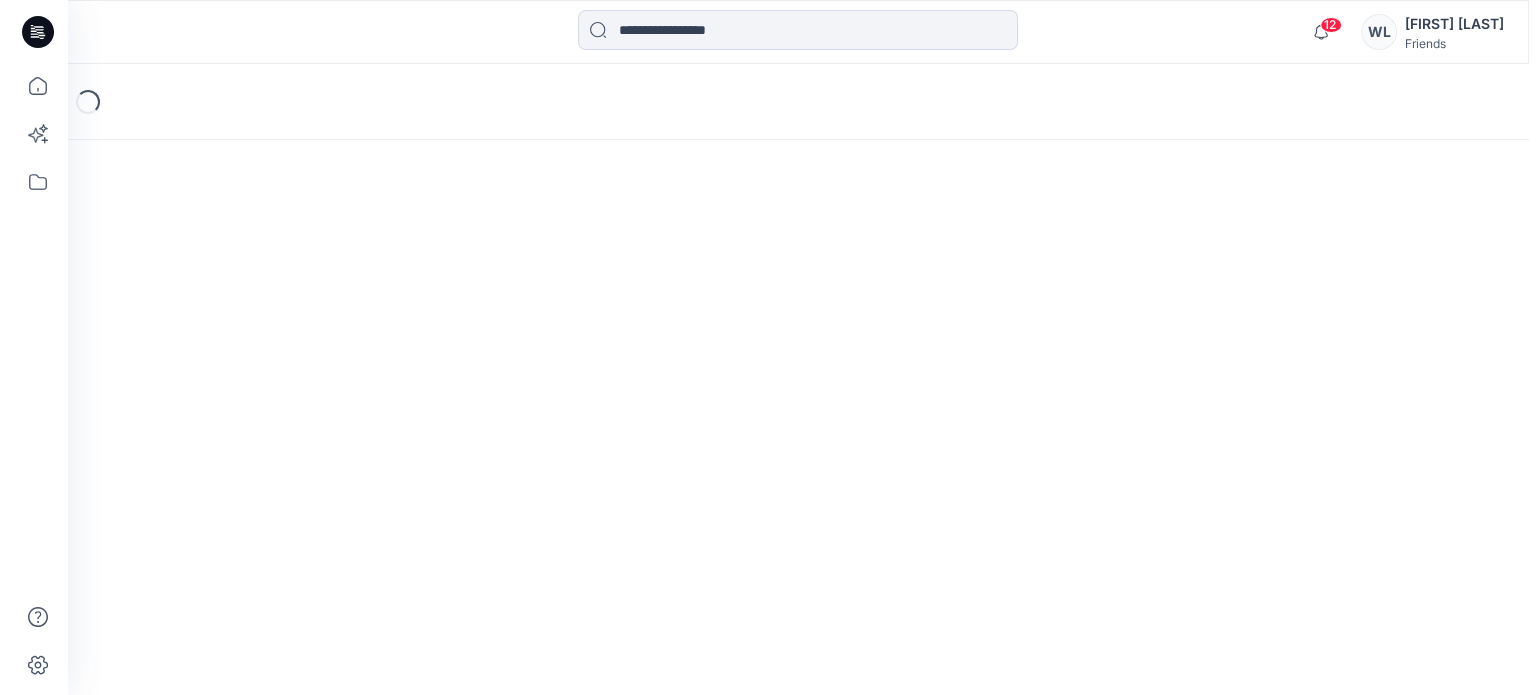 scroll, scrollTop: 0, scrollLeft: 0, axis: both 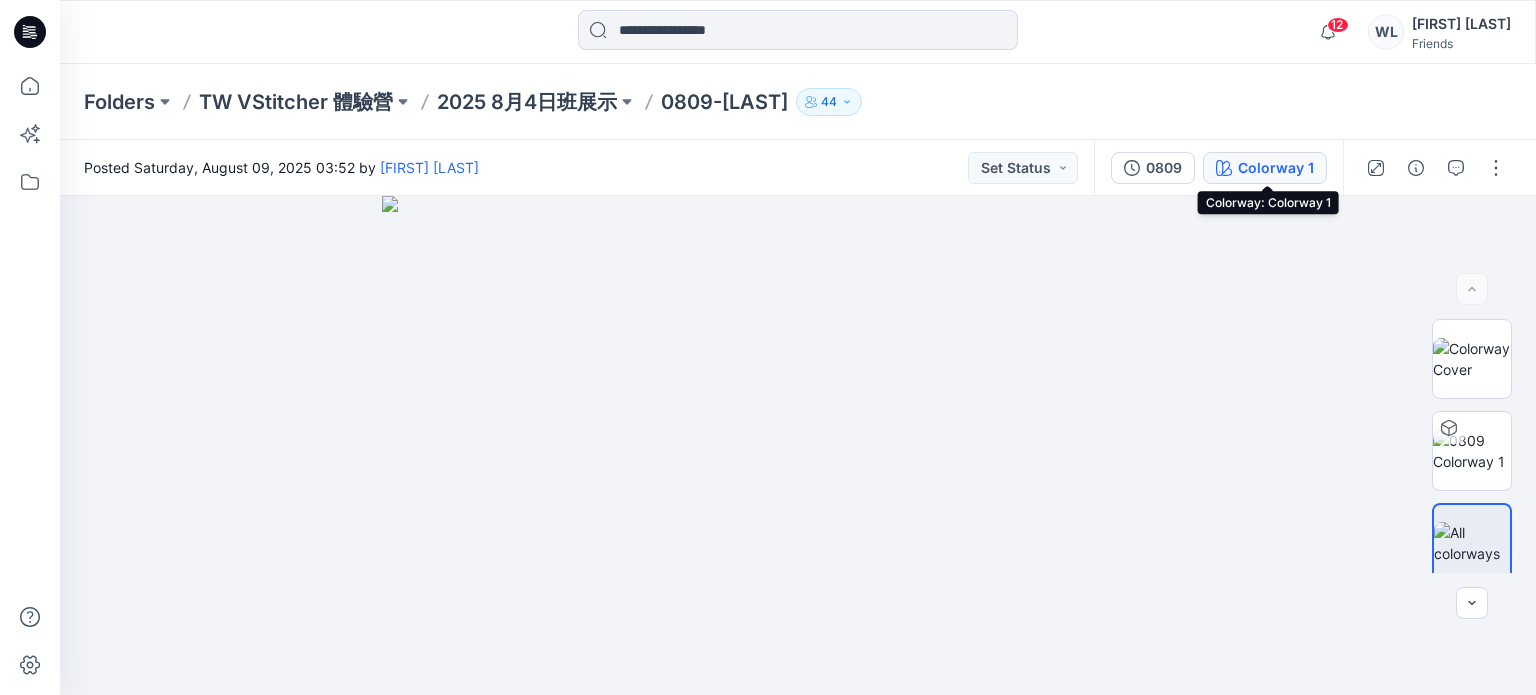 click on "Colorway 1" at bounding box center [1276, 168] 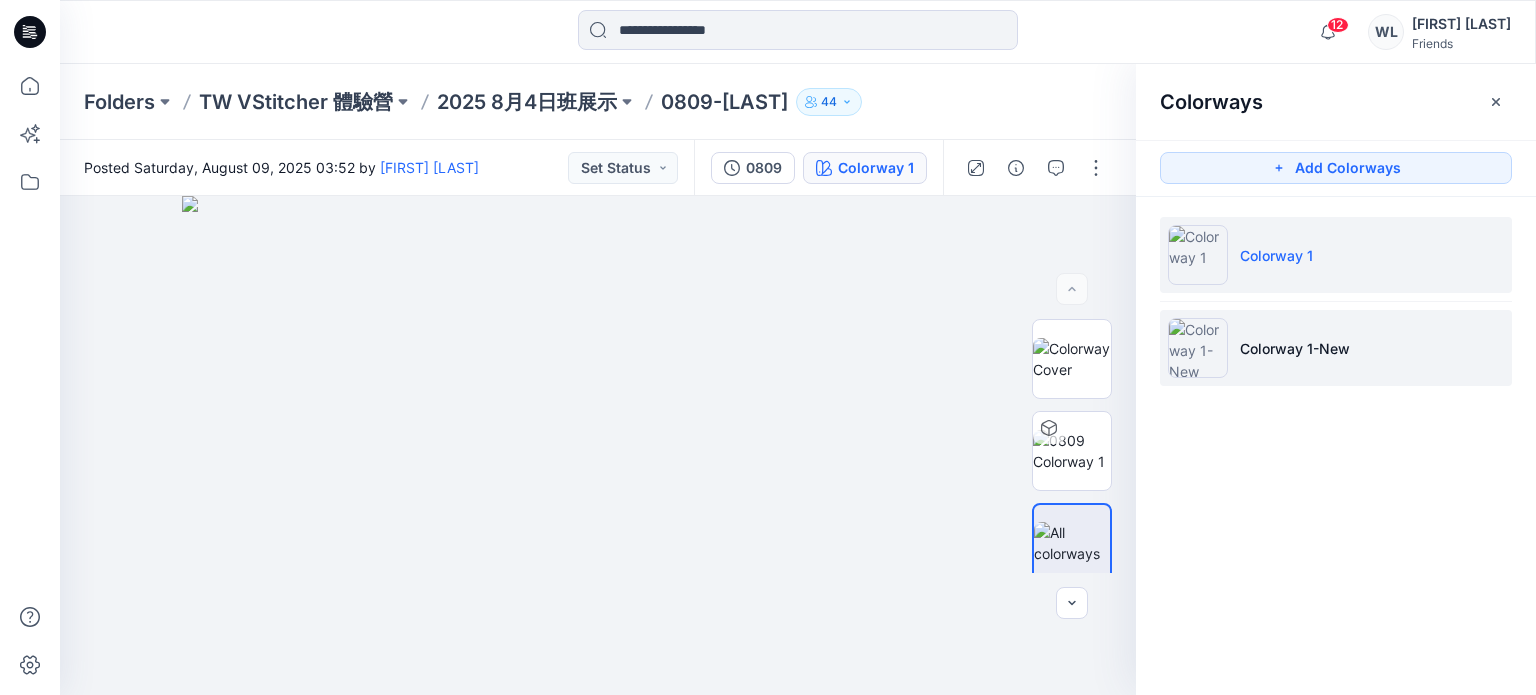 click on "Colorway 1-New" at bounding box center [1295, 348] 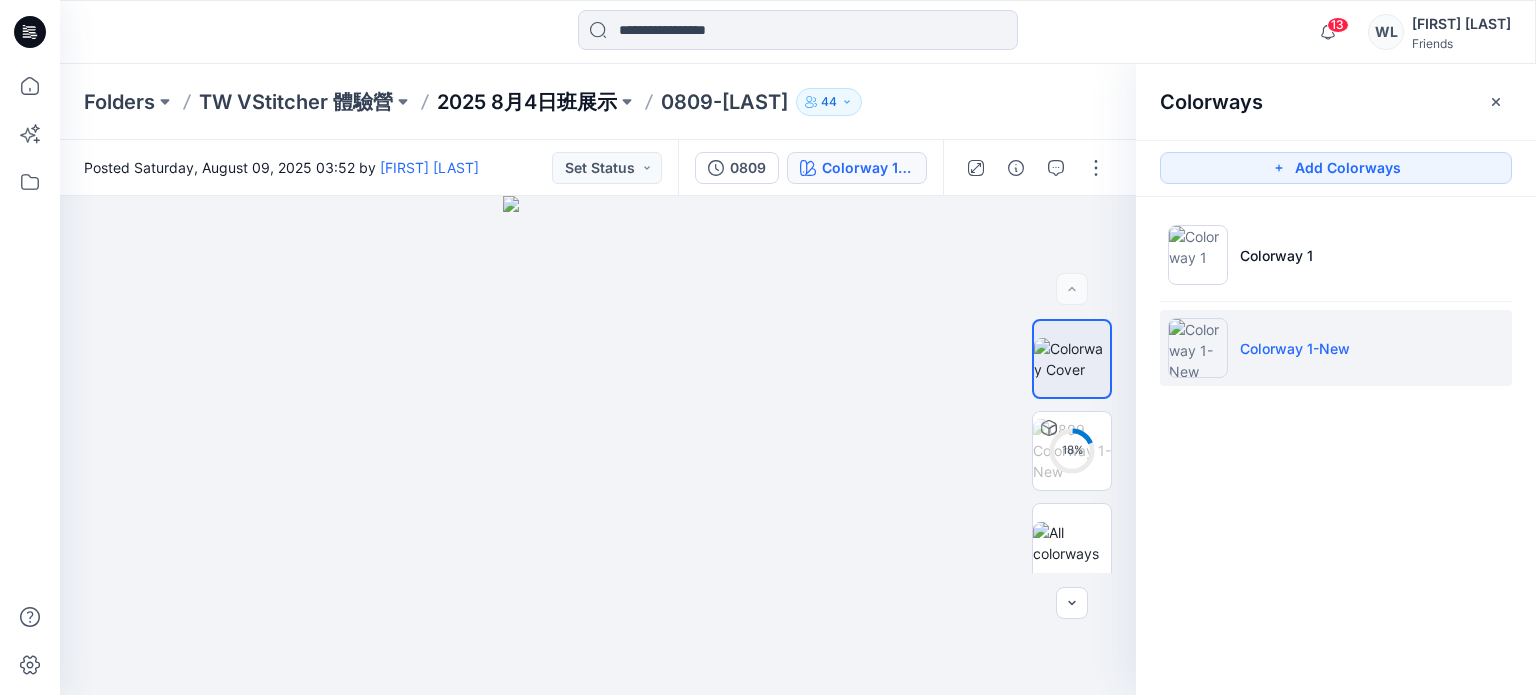 click on "2025 8月4日班展示" at bounding box center (527, 102) 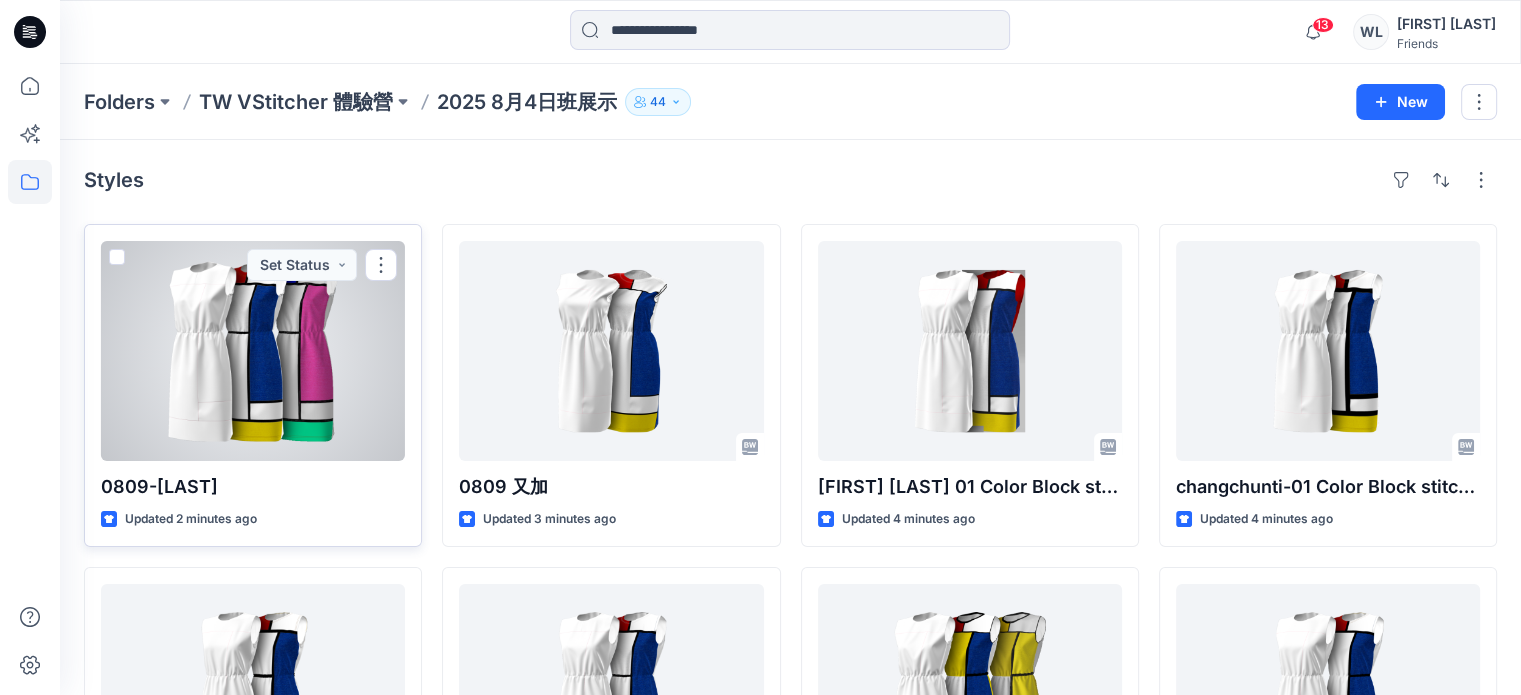 click at bounding box center (253, 351) 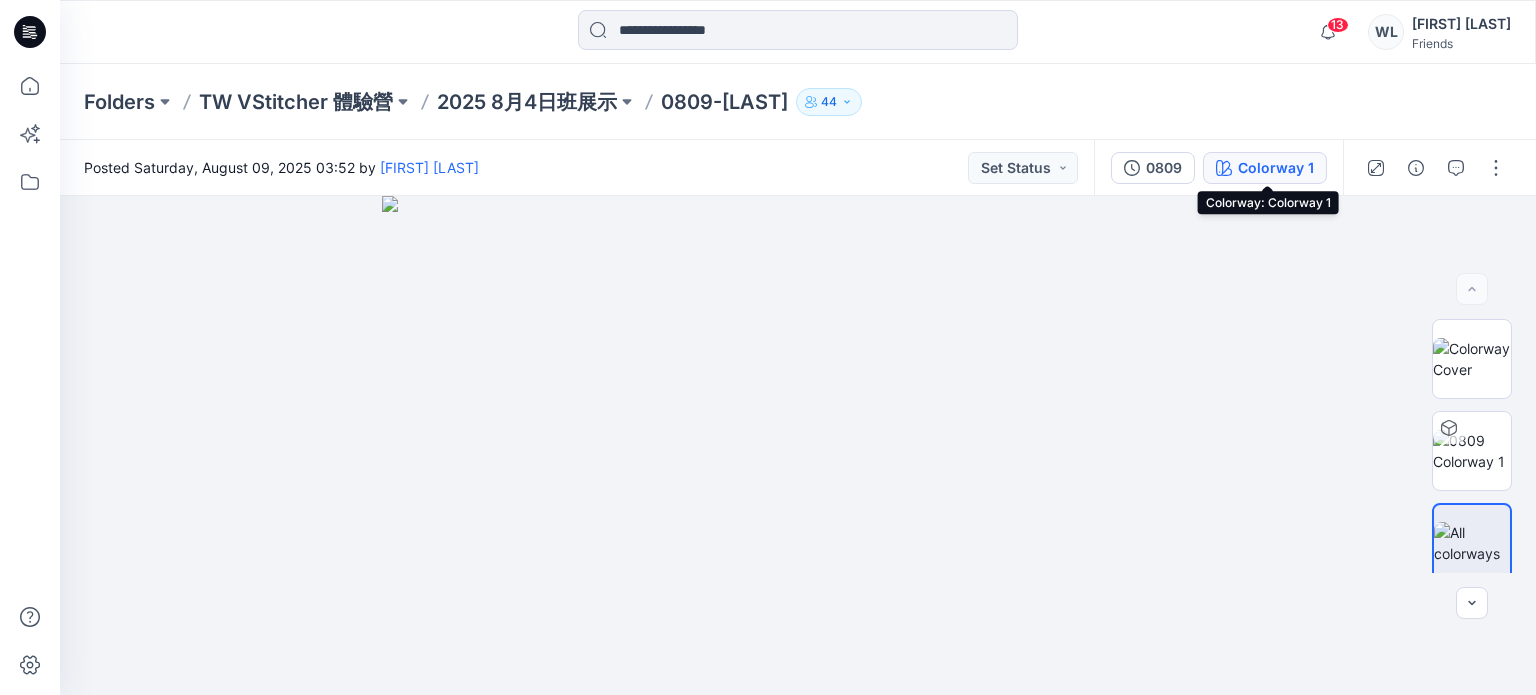 click on "Colorway 1" at bounding box center [1276, 168] 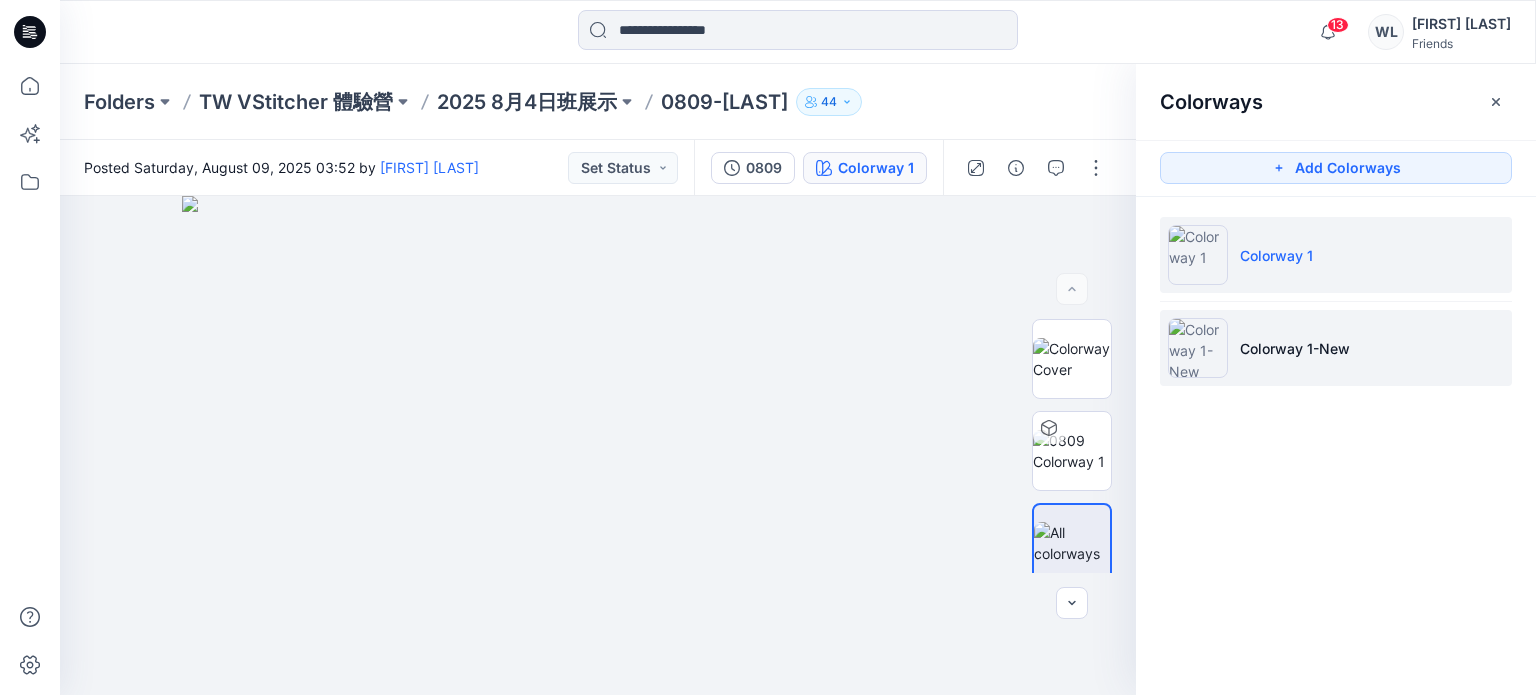 click on "Colorway 1-New" at bounding box center (1295, 348) 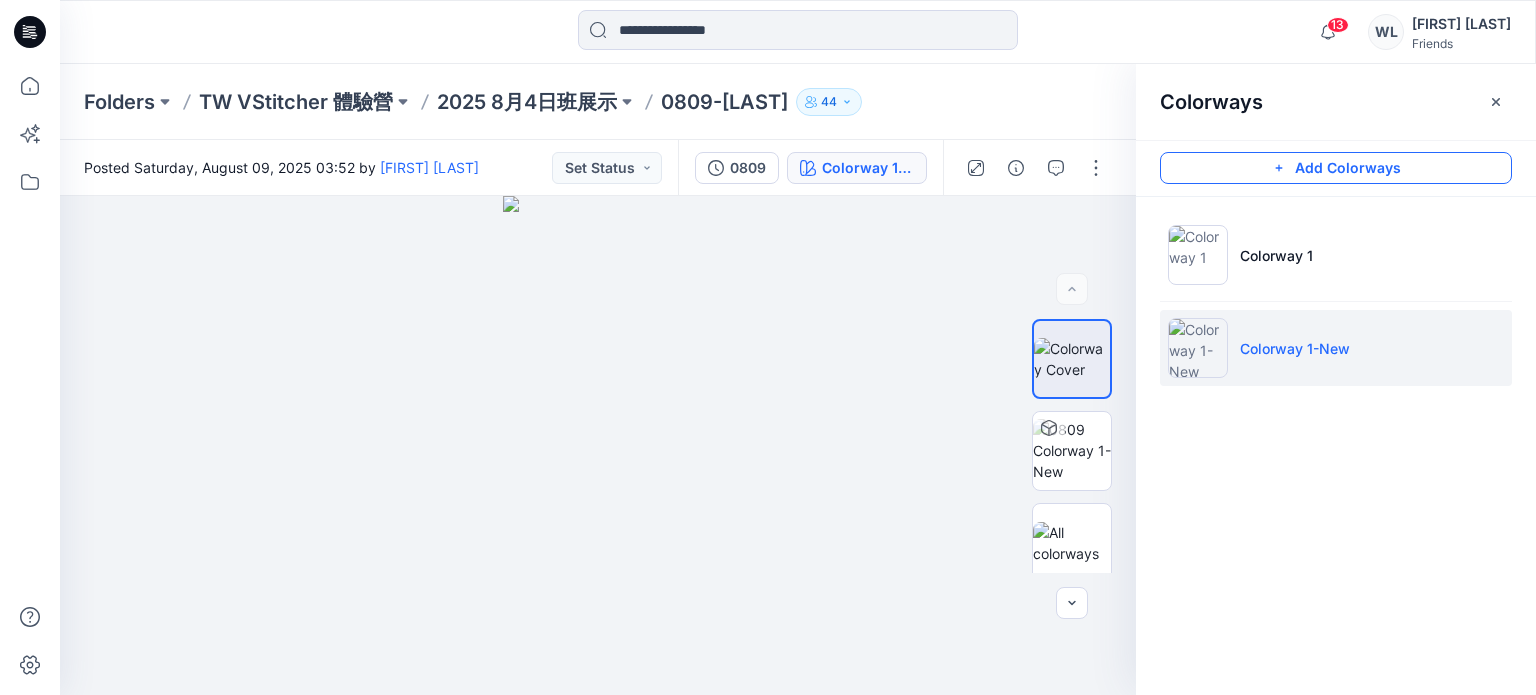 click on "Add Colorways" at bounding box center [1336, 168] 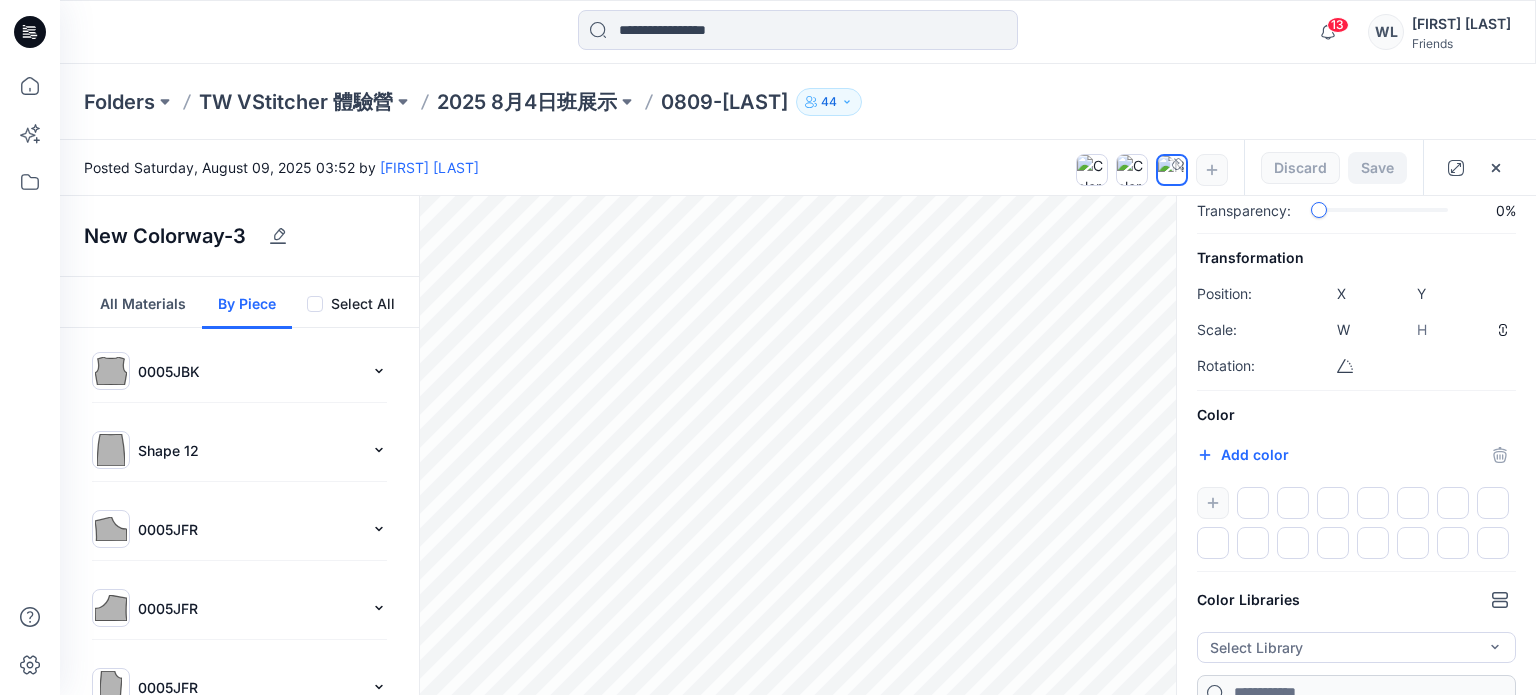 scroll, scrollTop: 216, scrollLeft: 0, axis: vertical 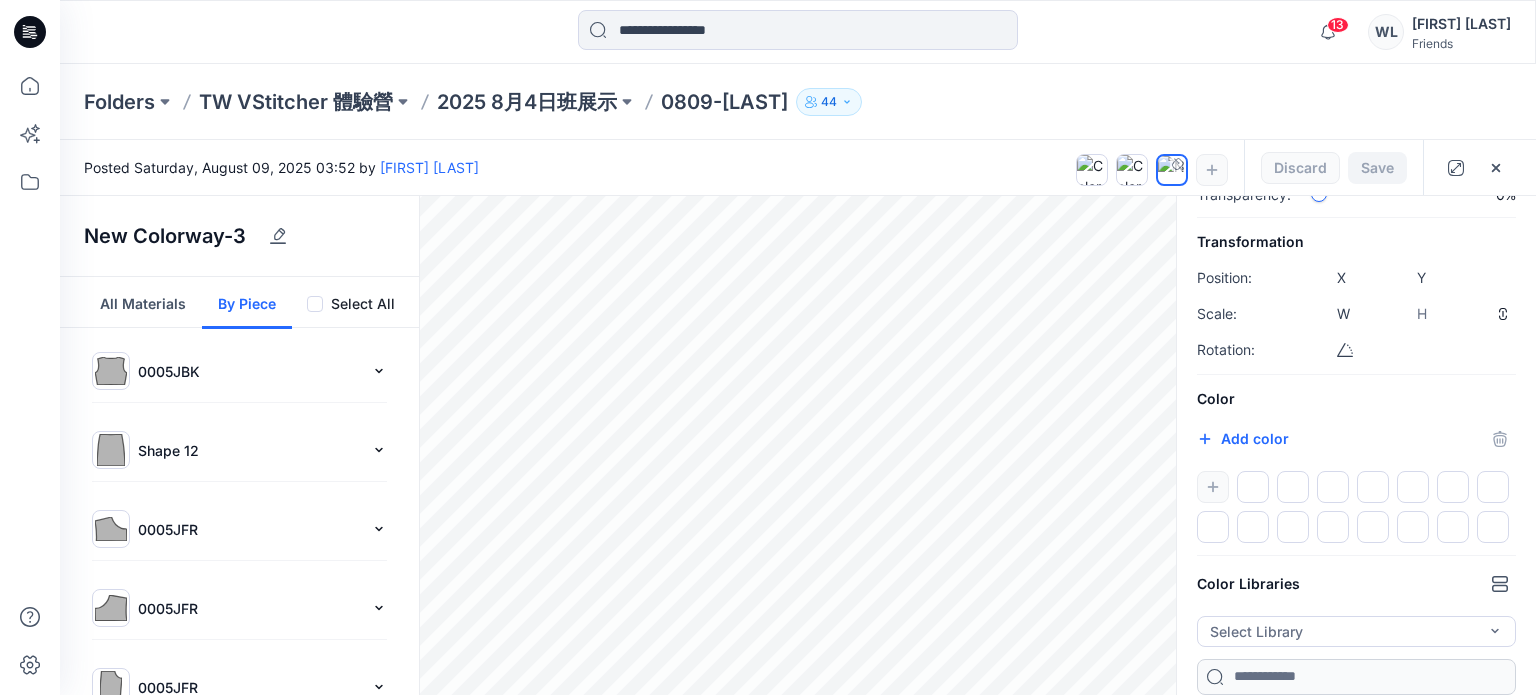 click at bounding box center [1356, 507] 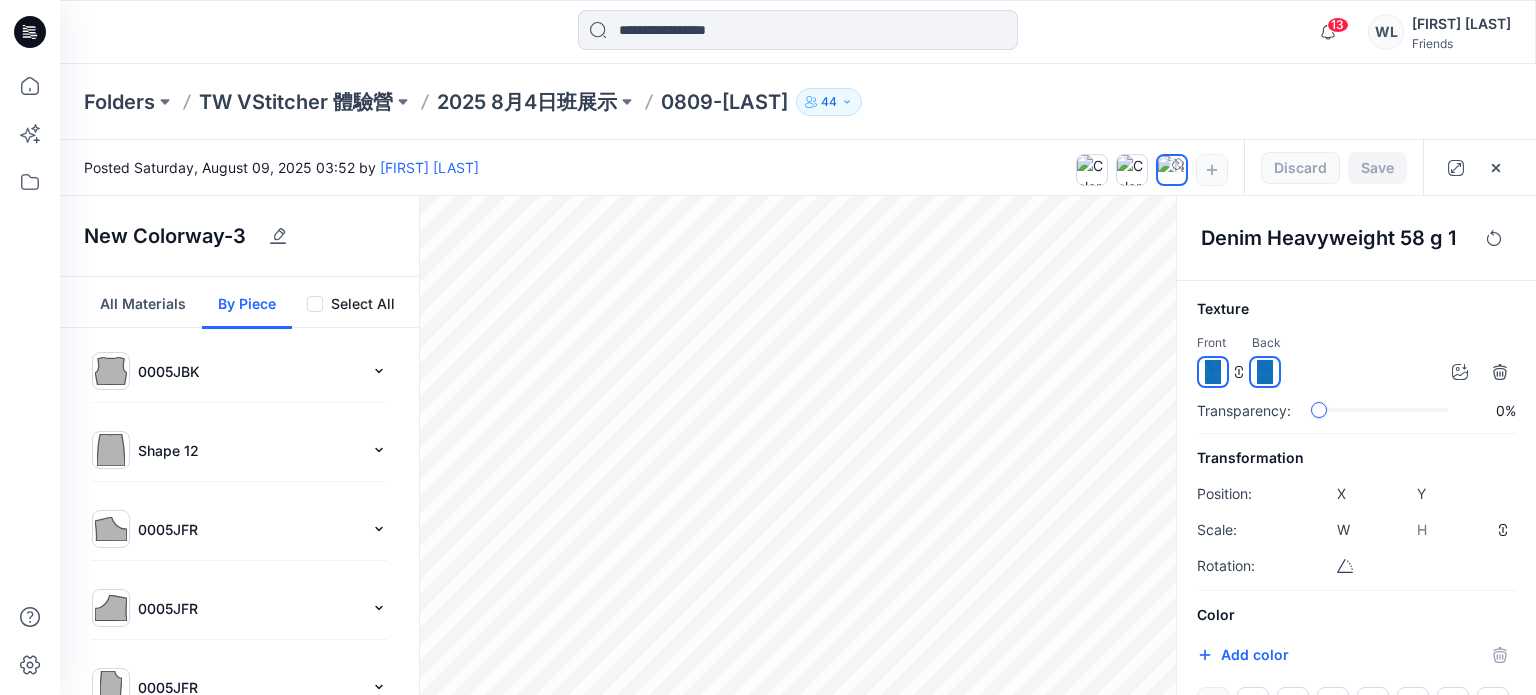 scroll, scrollTop: 200, scrollLeft: 0, axis: vertical 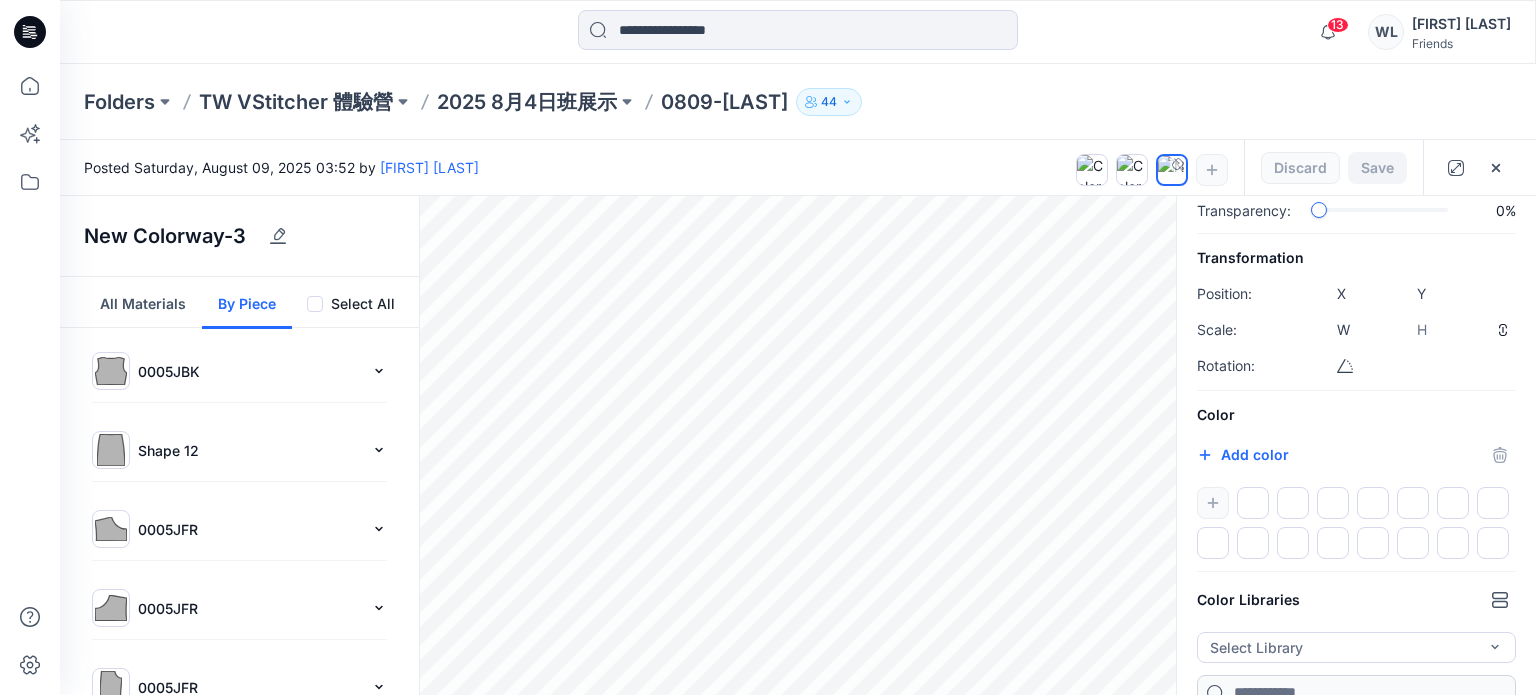 click at bounding box center (1356, 523) 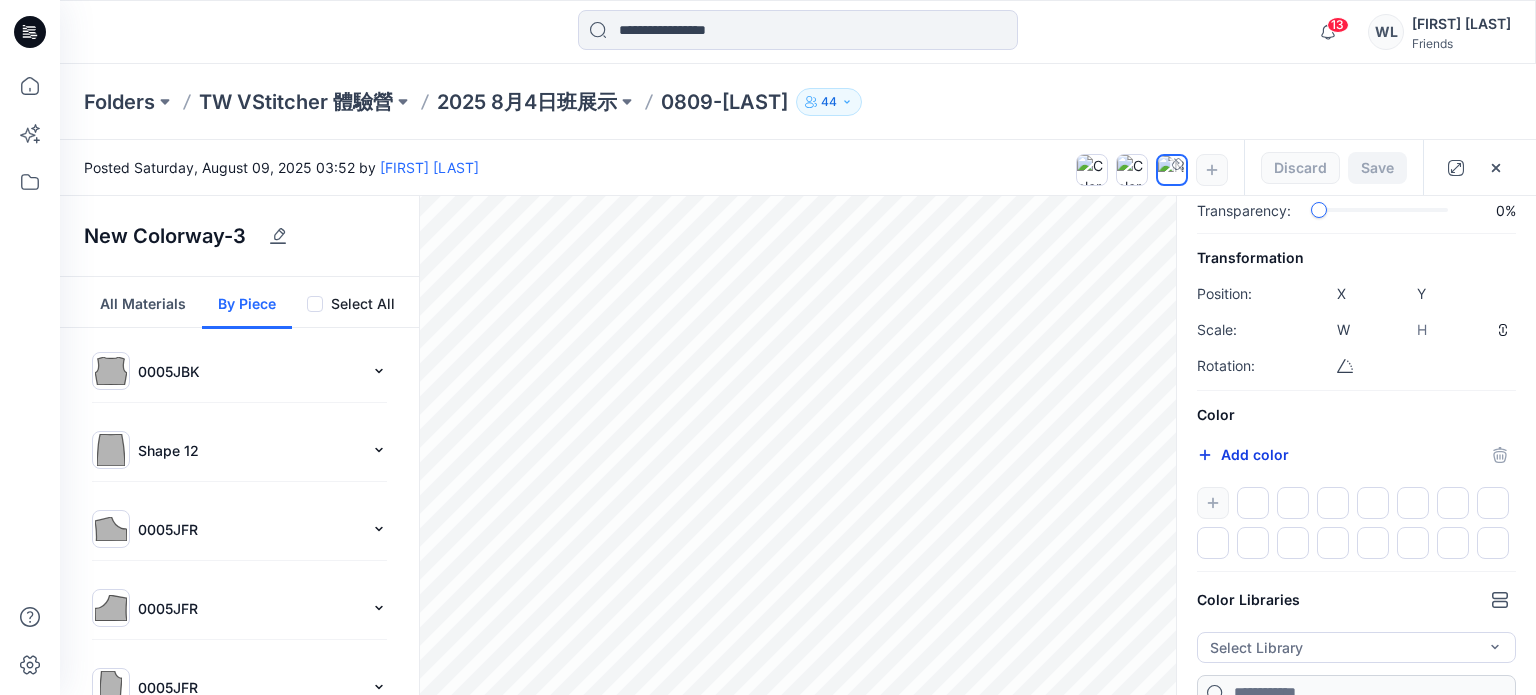click 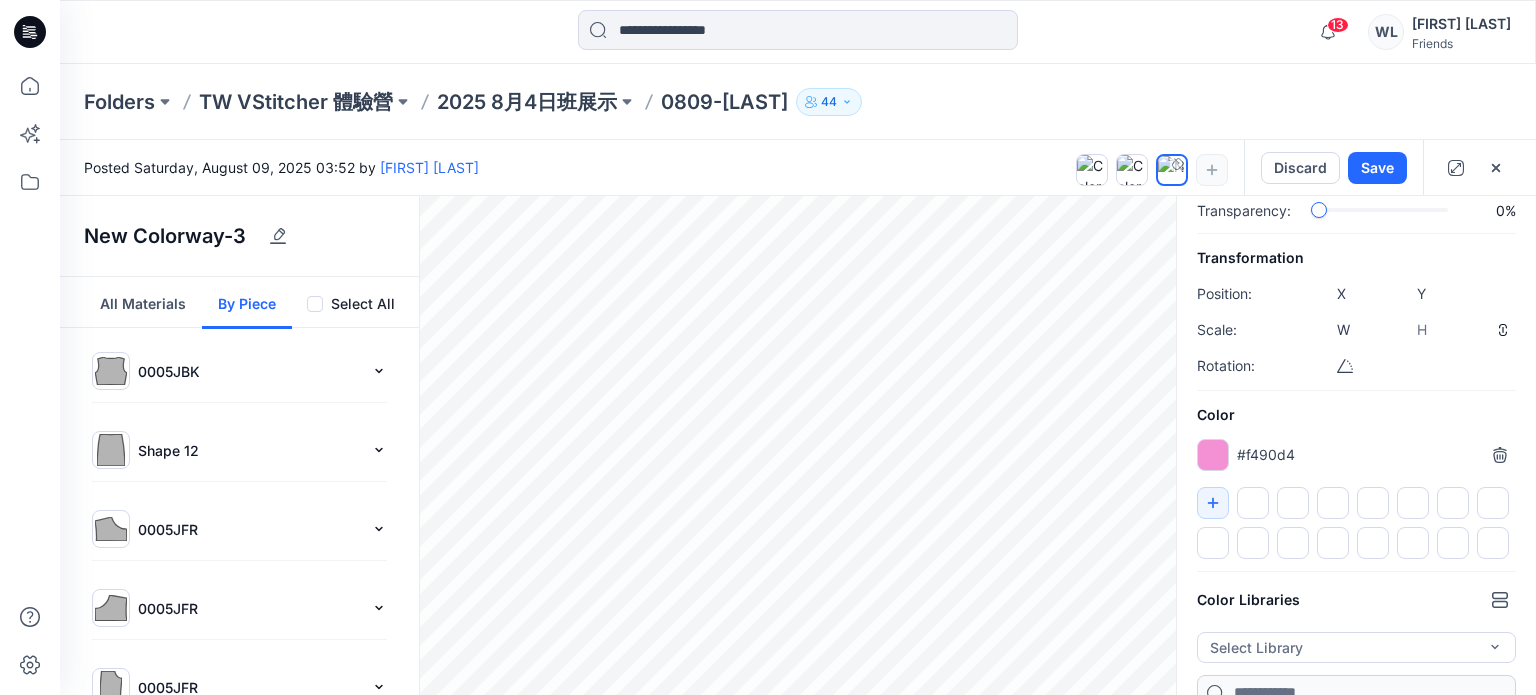 type on "*******" 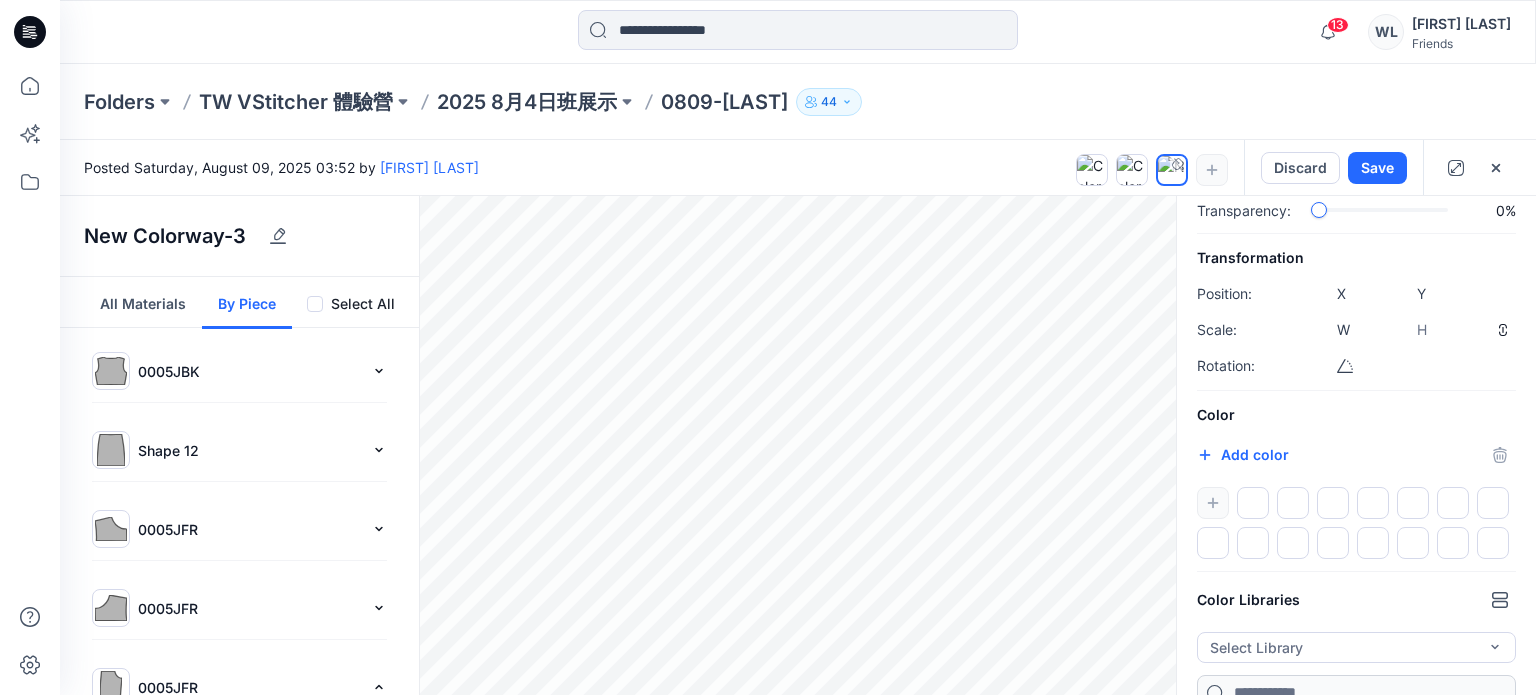 scroll, scrollTop: 216, scrollLeft: 0, axis: vertical 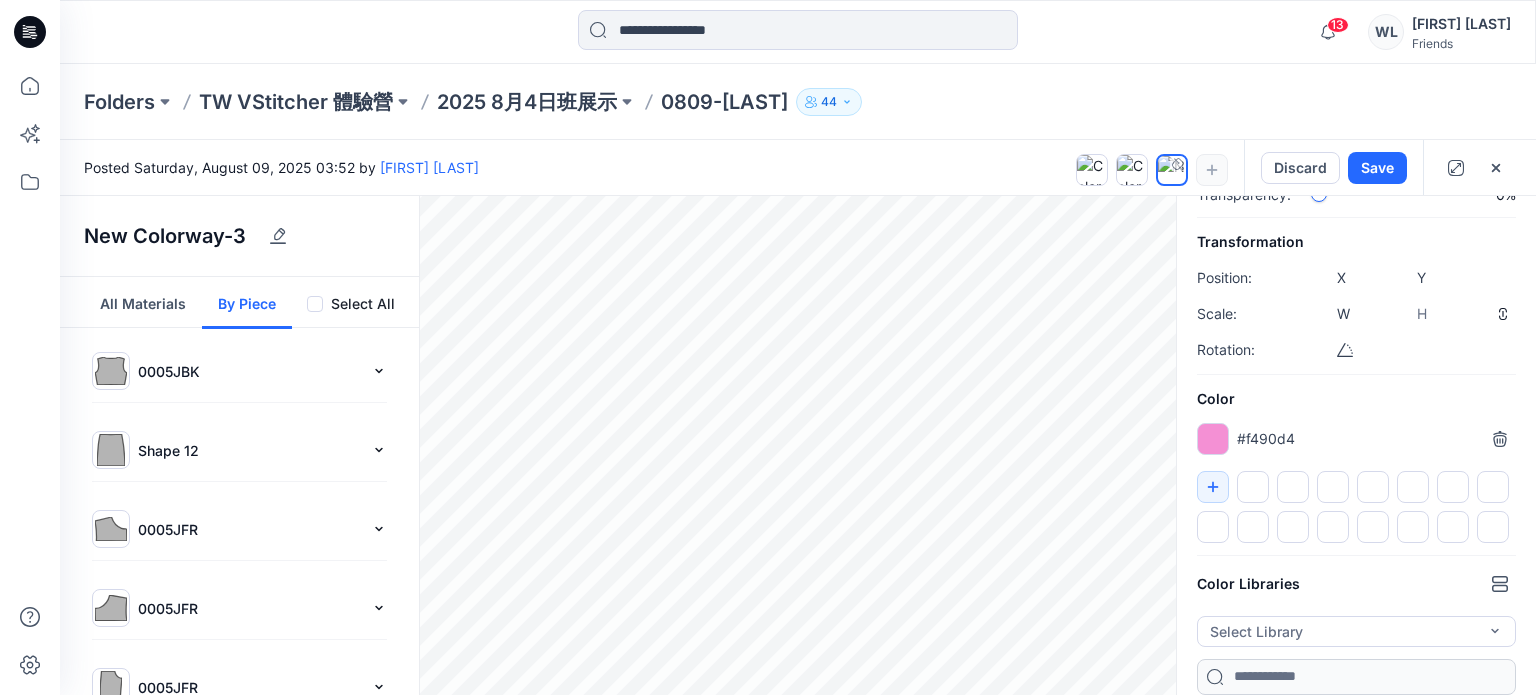drag, startPoint x: 1207, startPoint y: 434, endPoint x: 1254, endPoint y: 489, distance: 72.34639 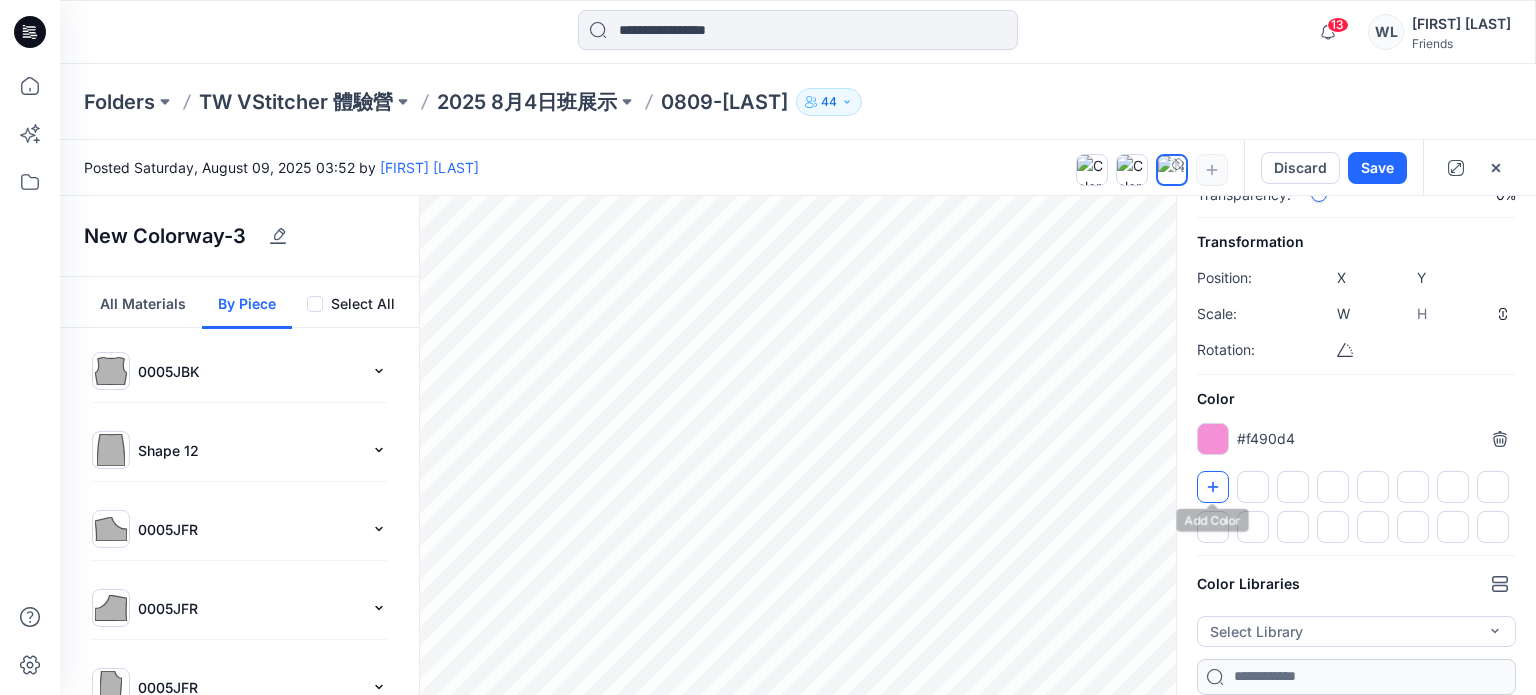 click 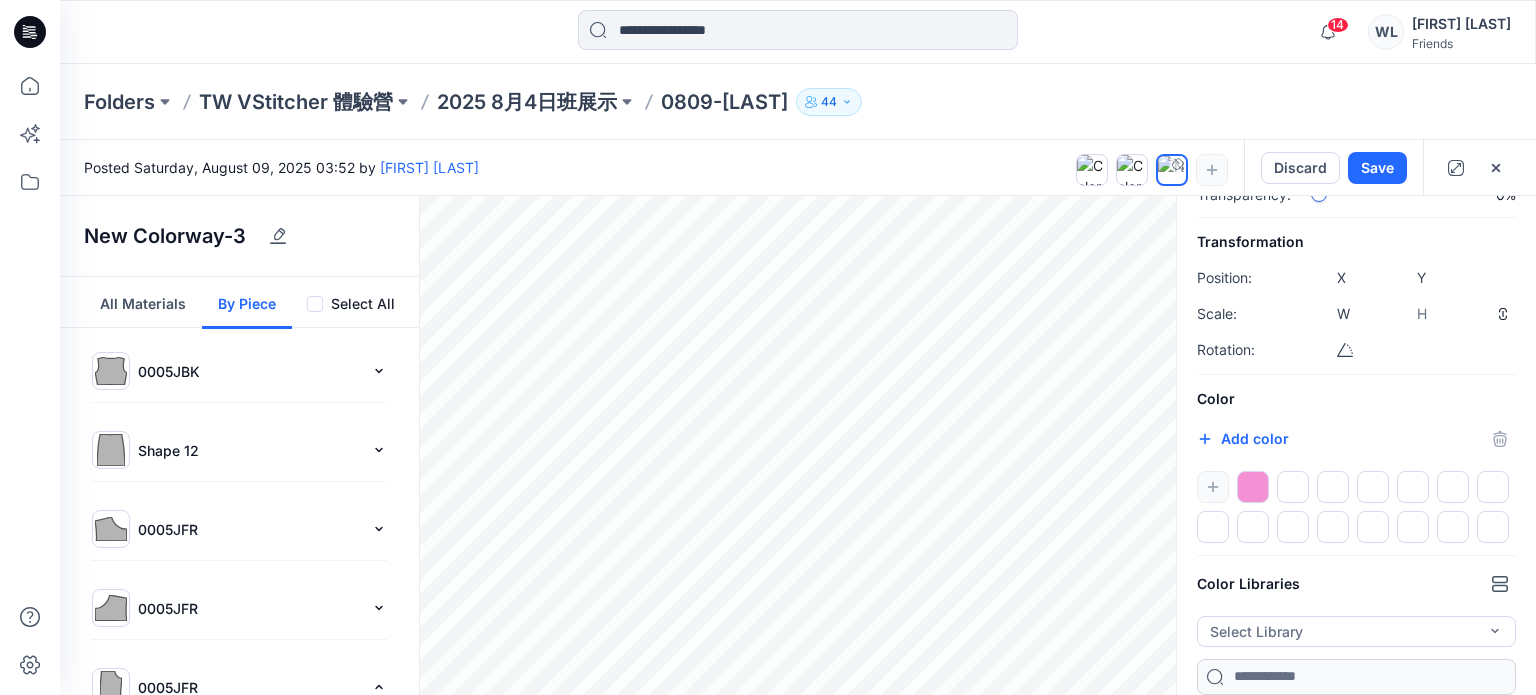 click at bounding box center [1253, 487] 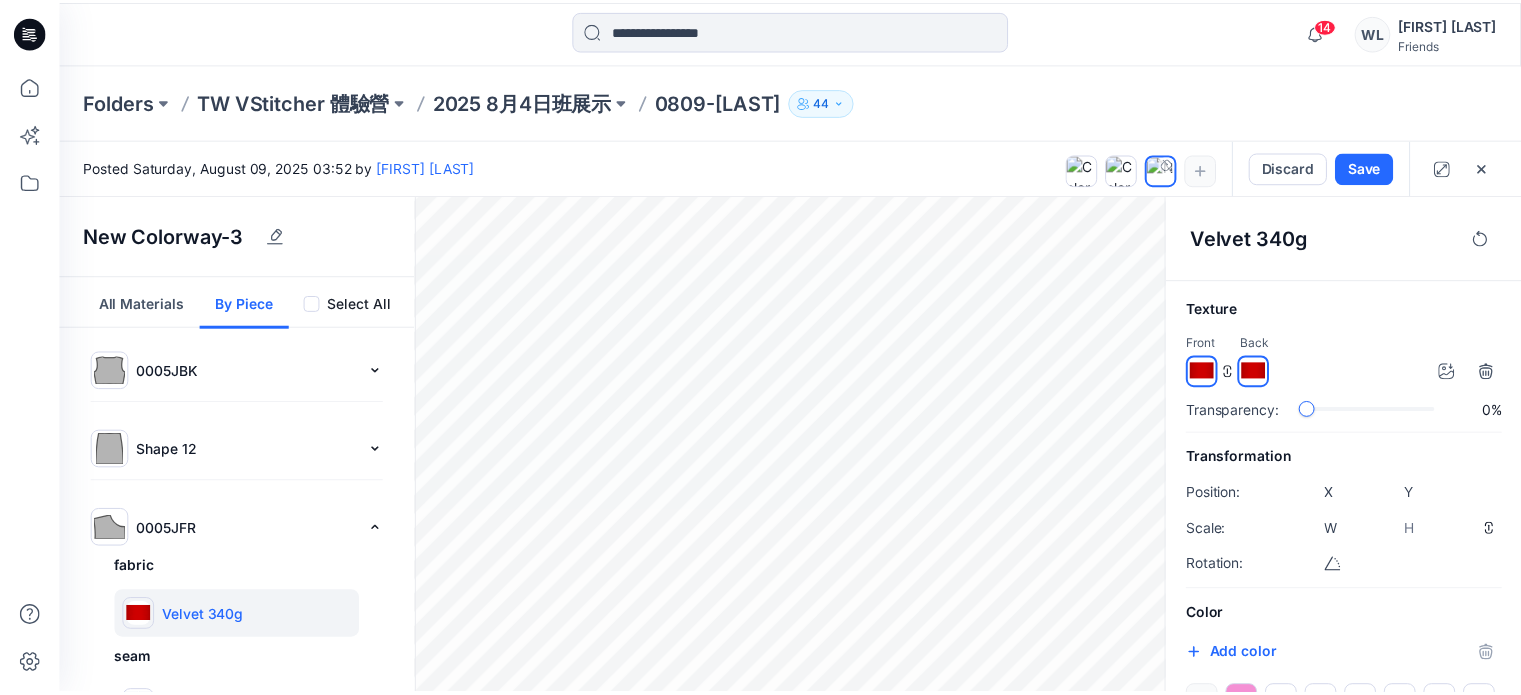 scroll, scrollTop: 216, scrollLeft: 0, axis: vertical 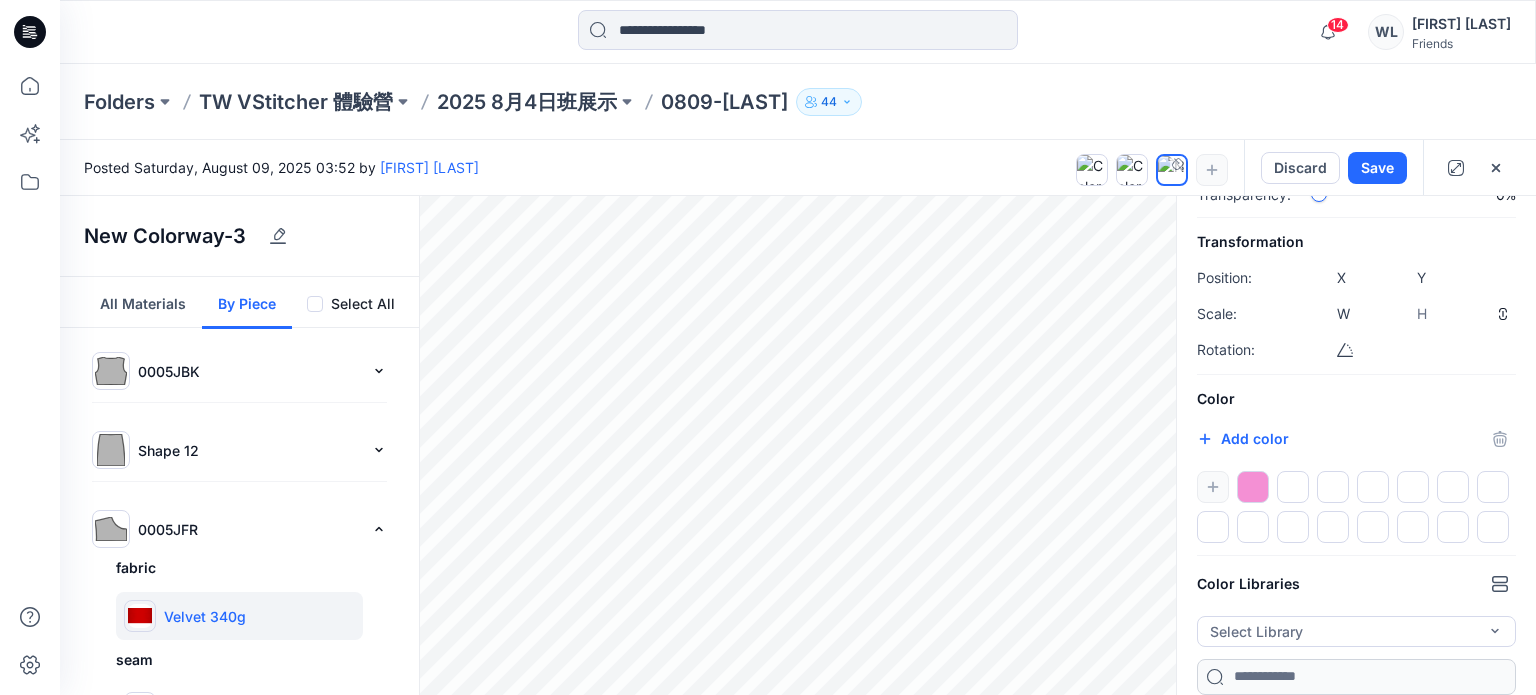 click at bounding box center (1356, 507) 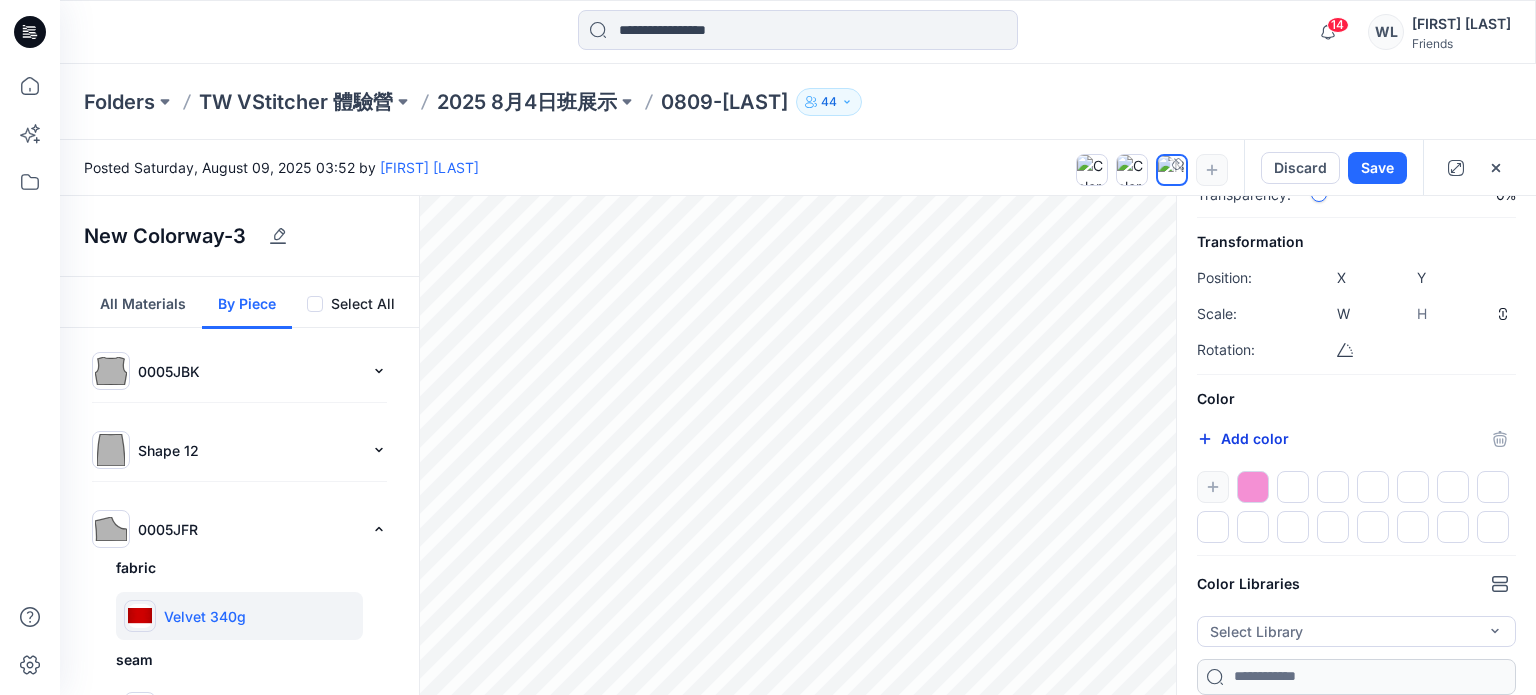 click 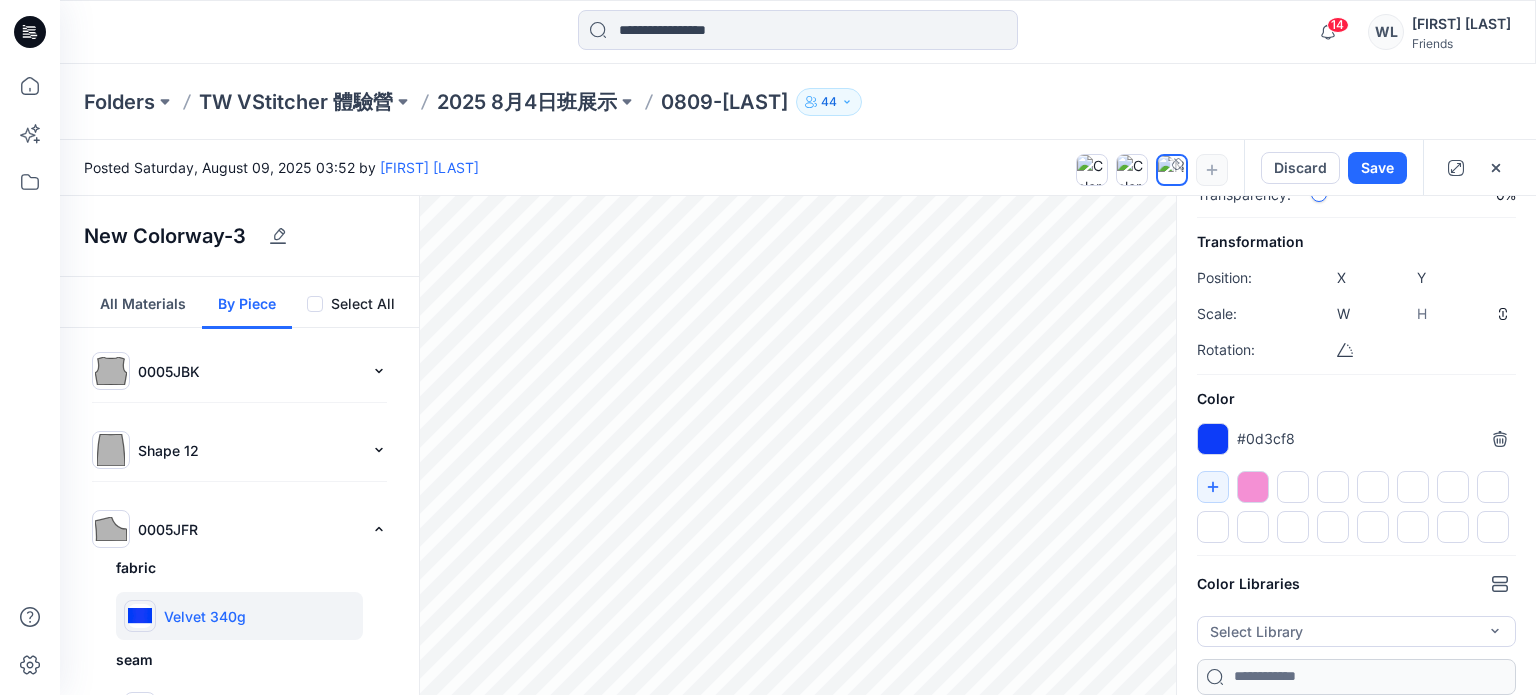 type on "*******" 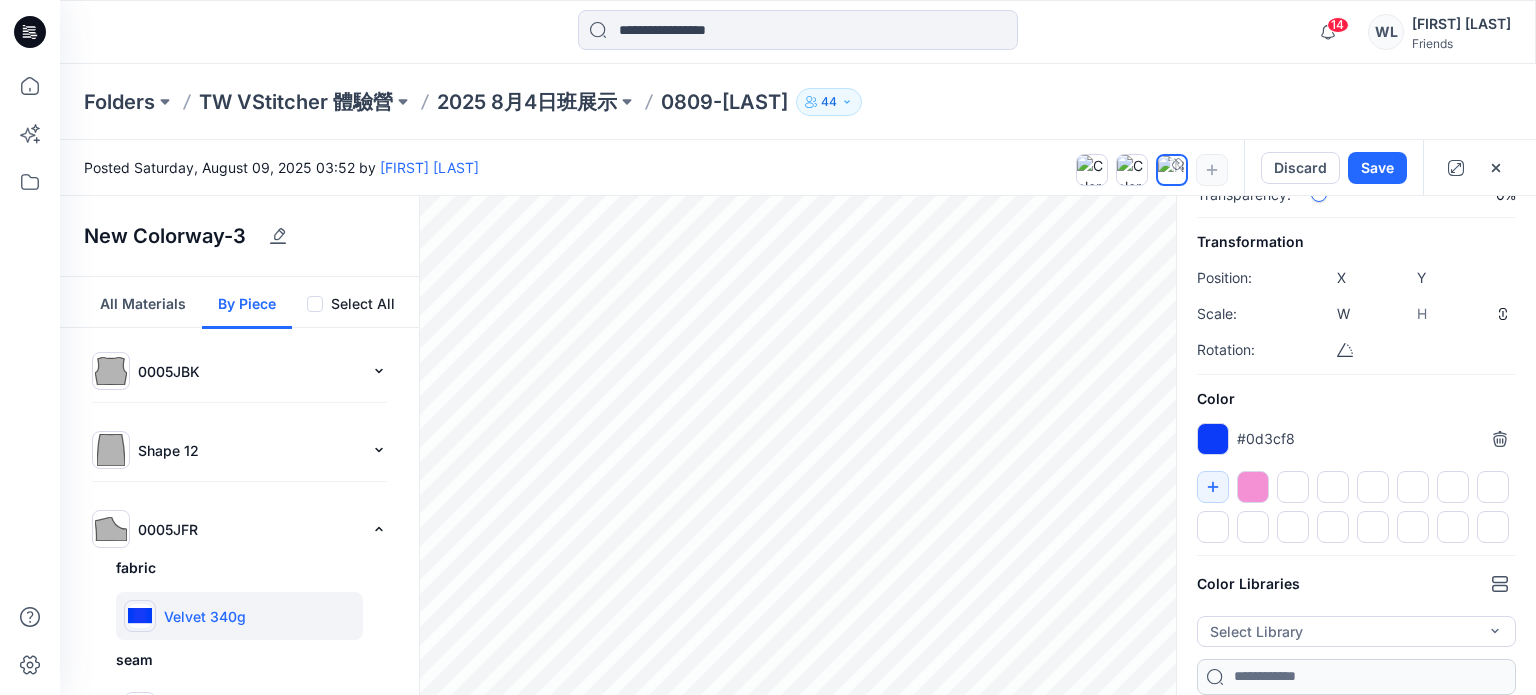 drag, startPoint x: 1205, startPoint y: 437, endPoint x: 1295, endPoint y: 490, distance: 104.44616 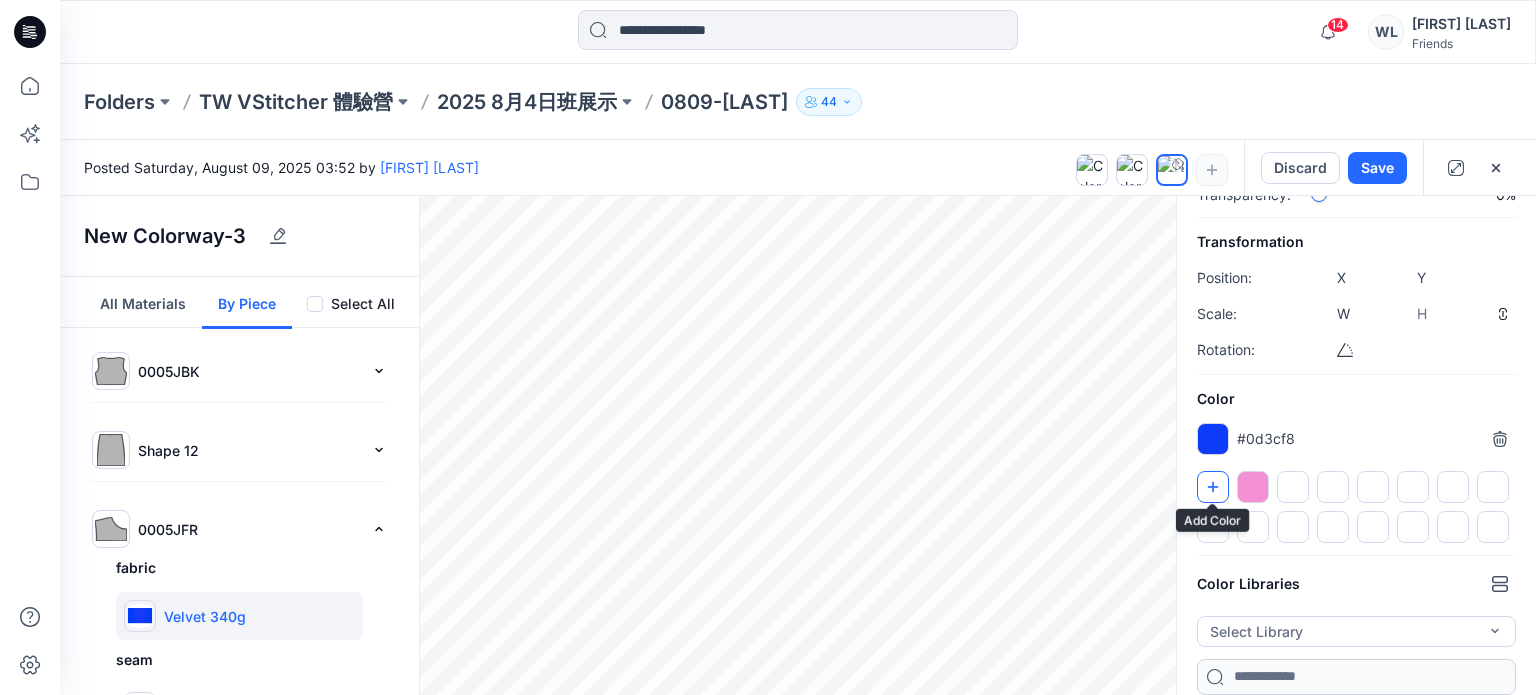 drag, startPoint x: 1217, startPoint y: 460, endPoint x: 1217, endPoint y: 484, distance: 24 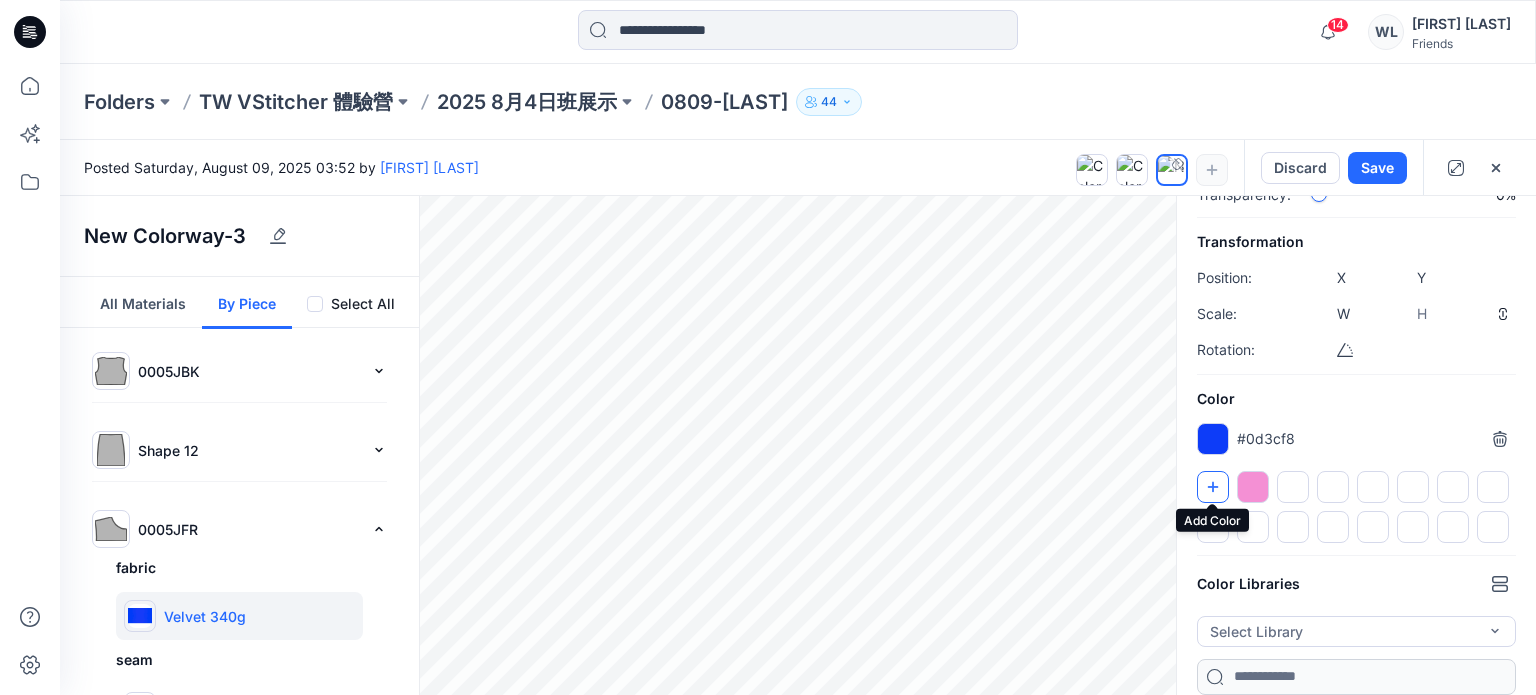 click at bounding box center (1213, 487) 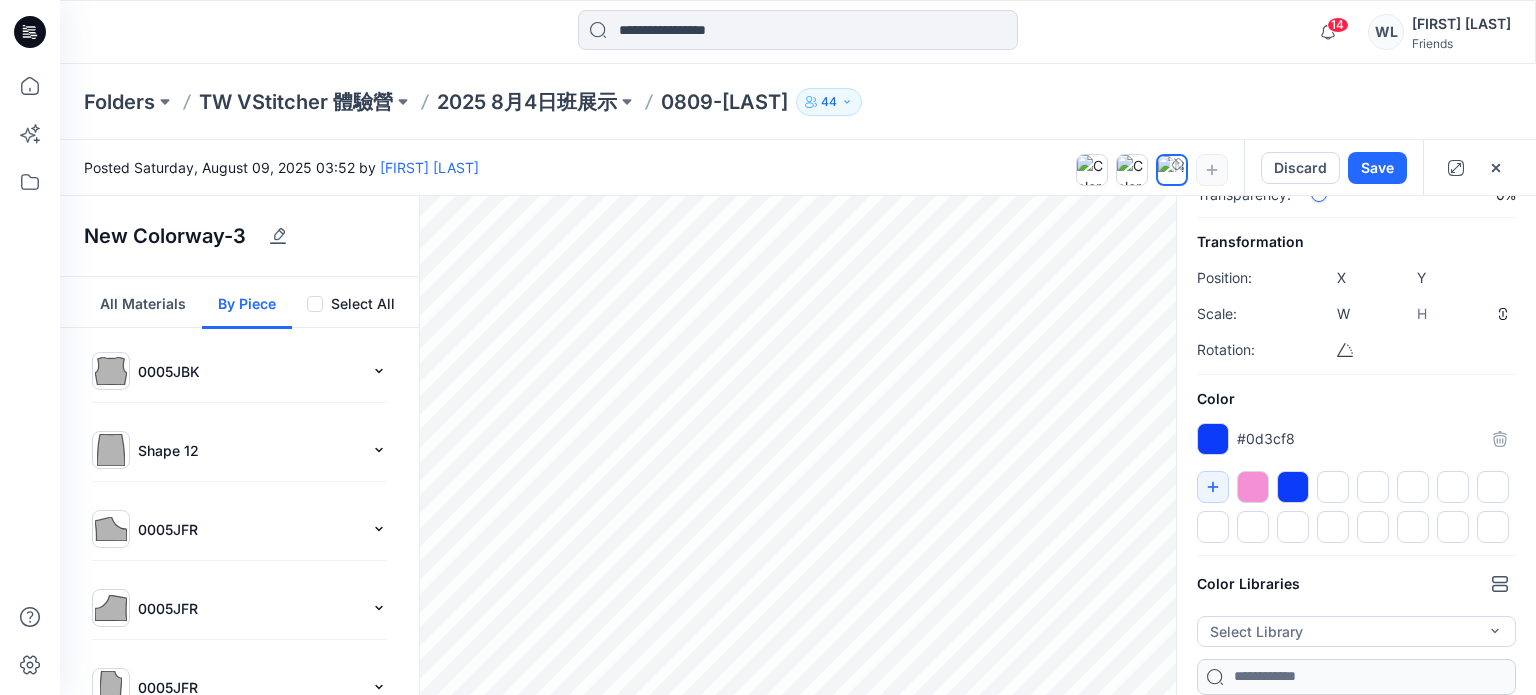 type on "****" 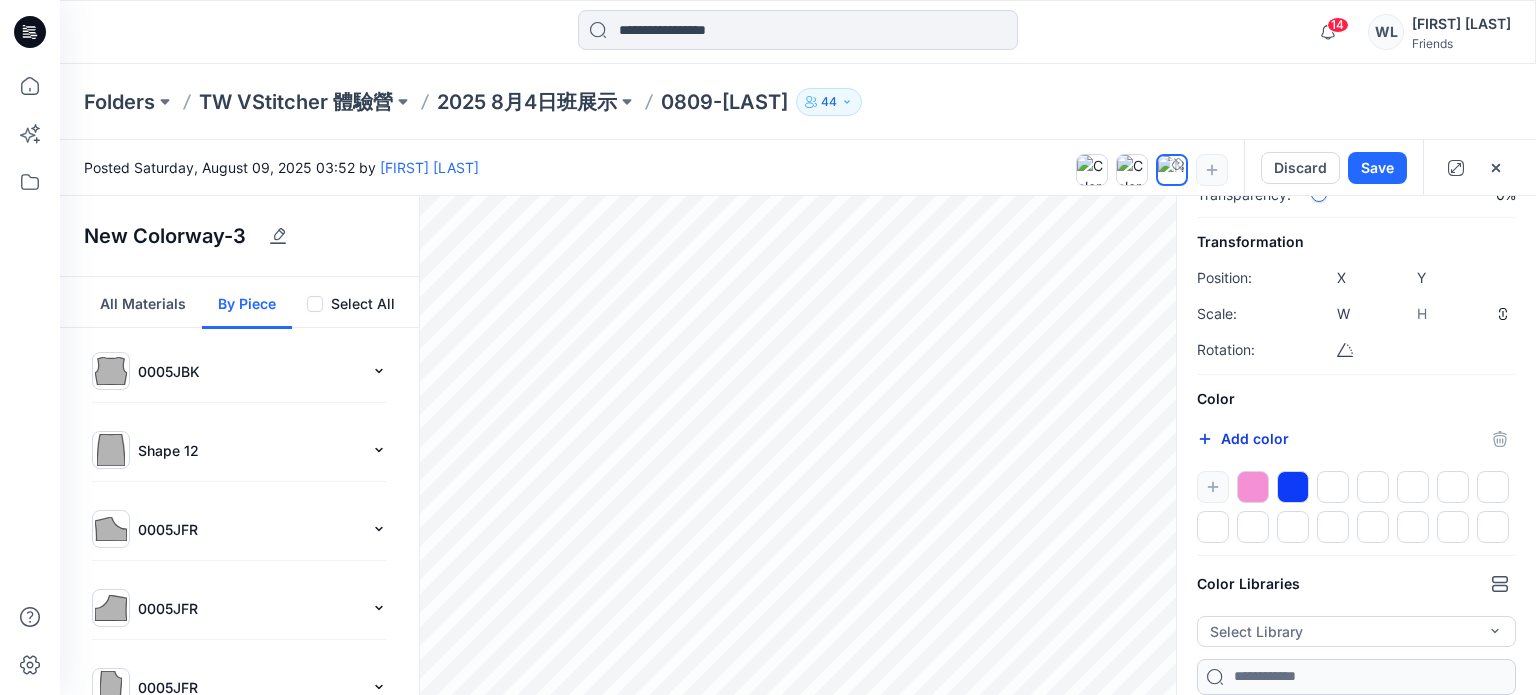 click 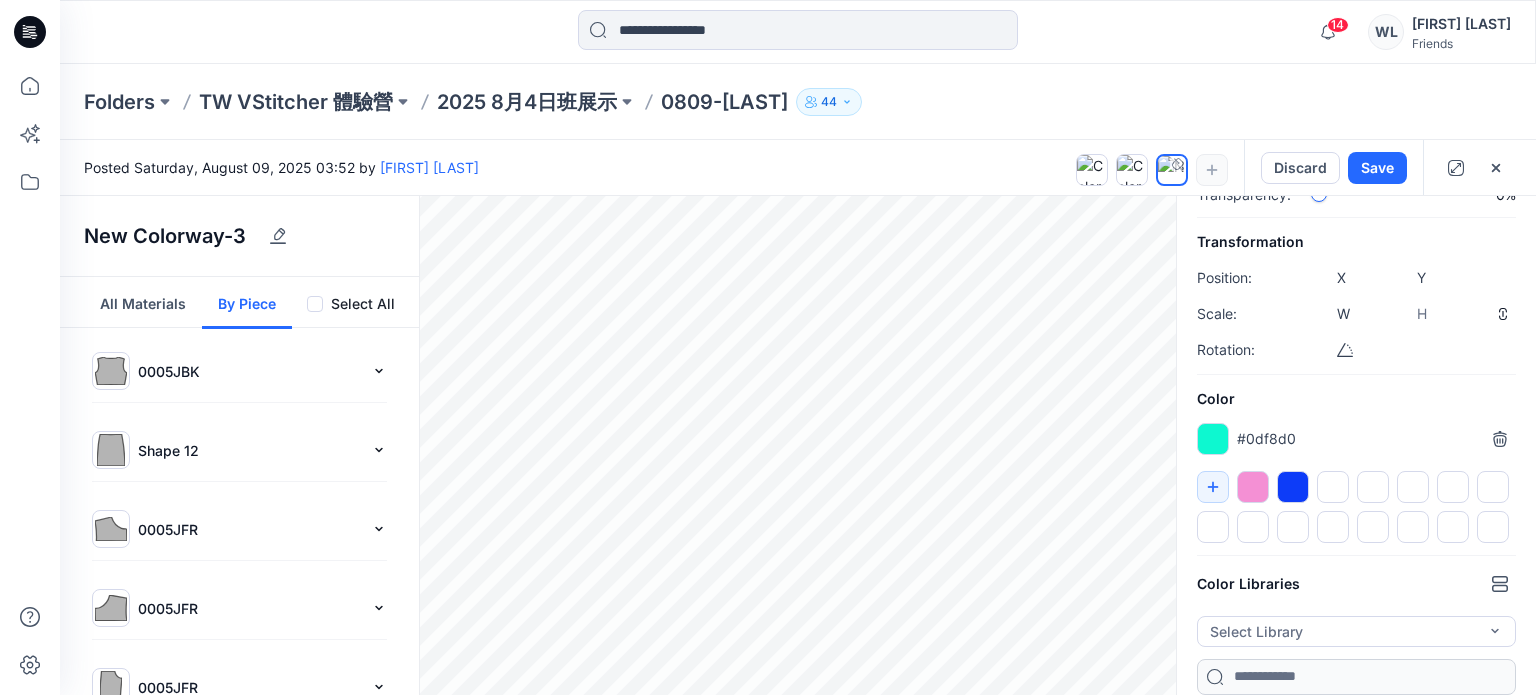 type on "*******" 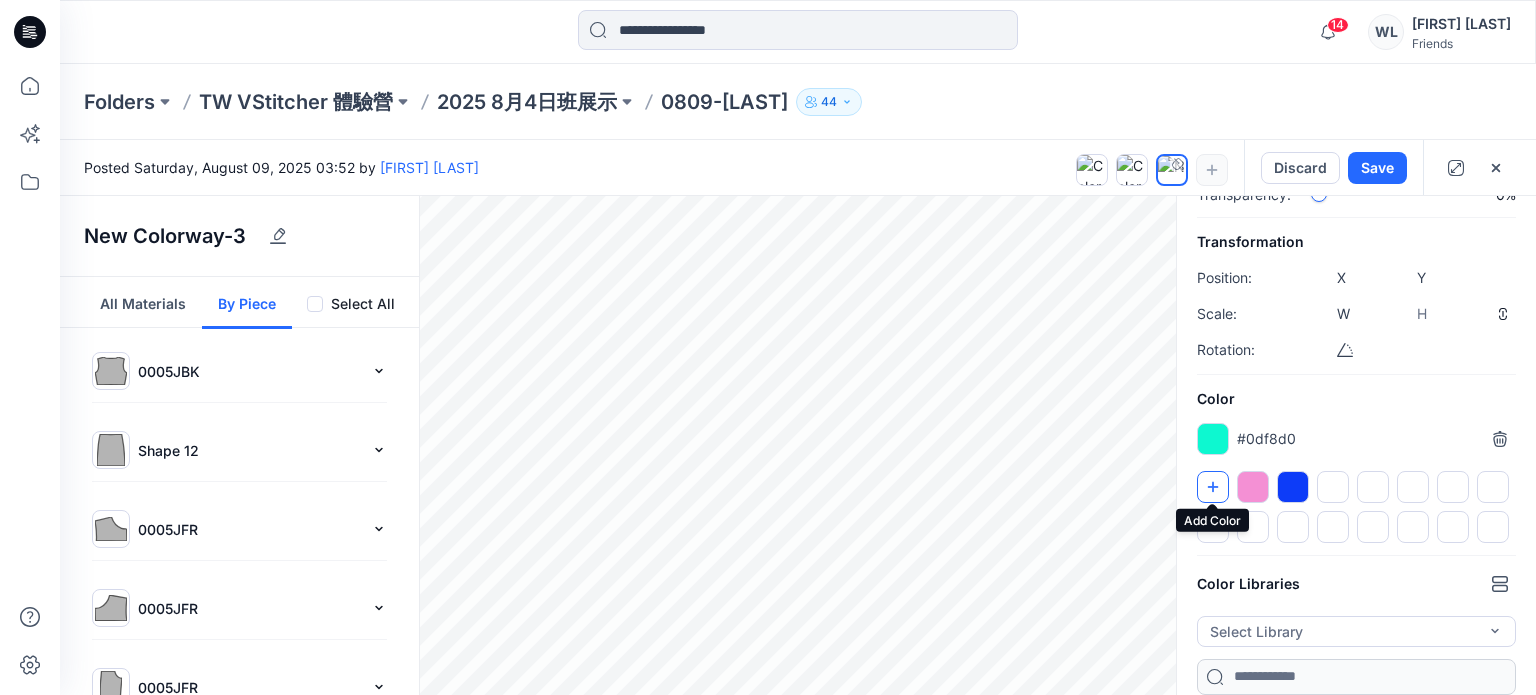 click at bounding box center (1213, 487) 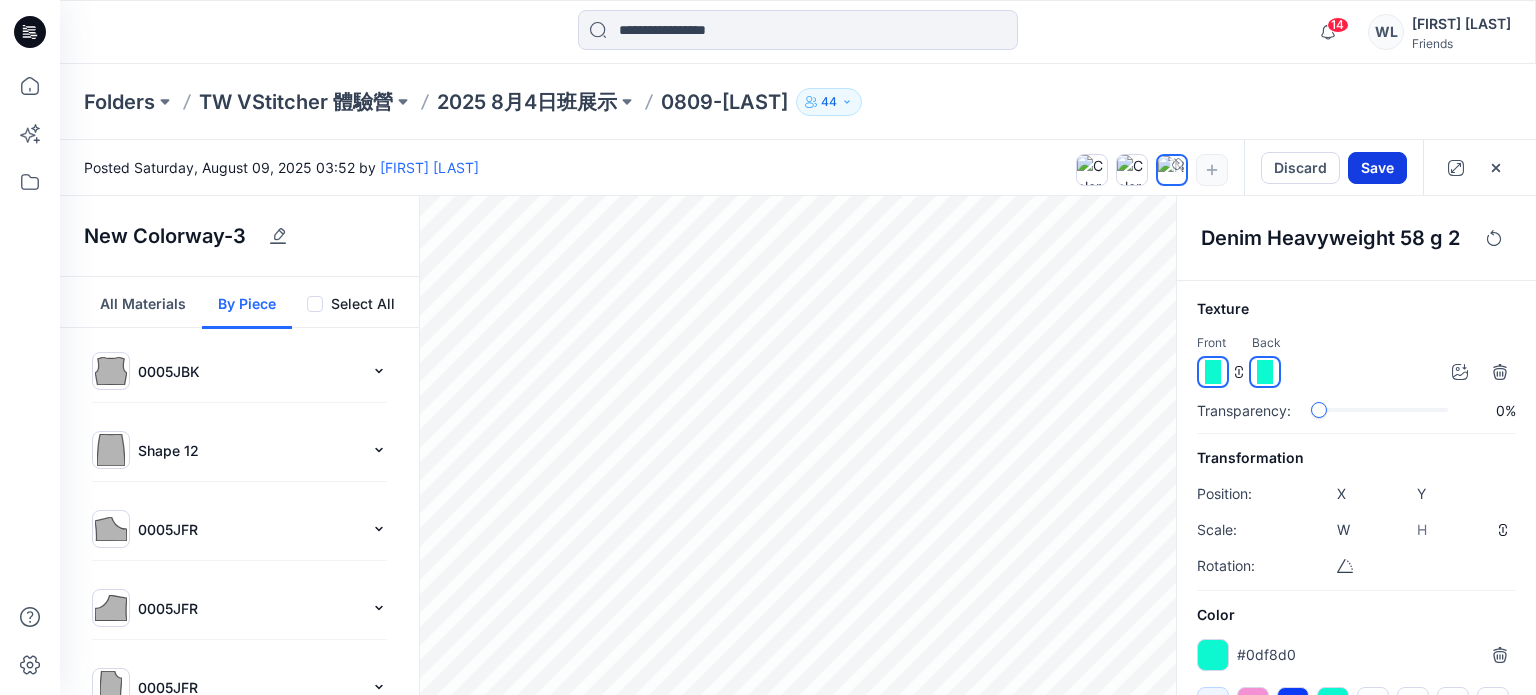 click on "Save" at bounding box center (1377, 168) 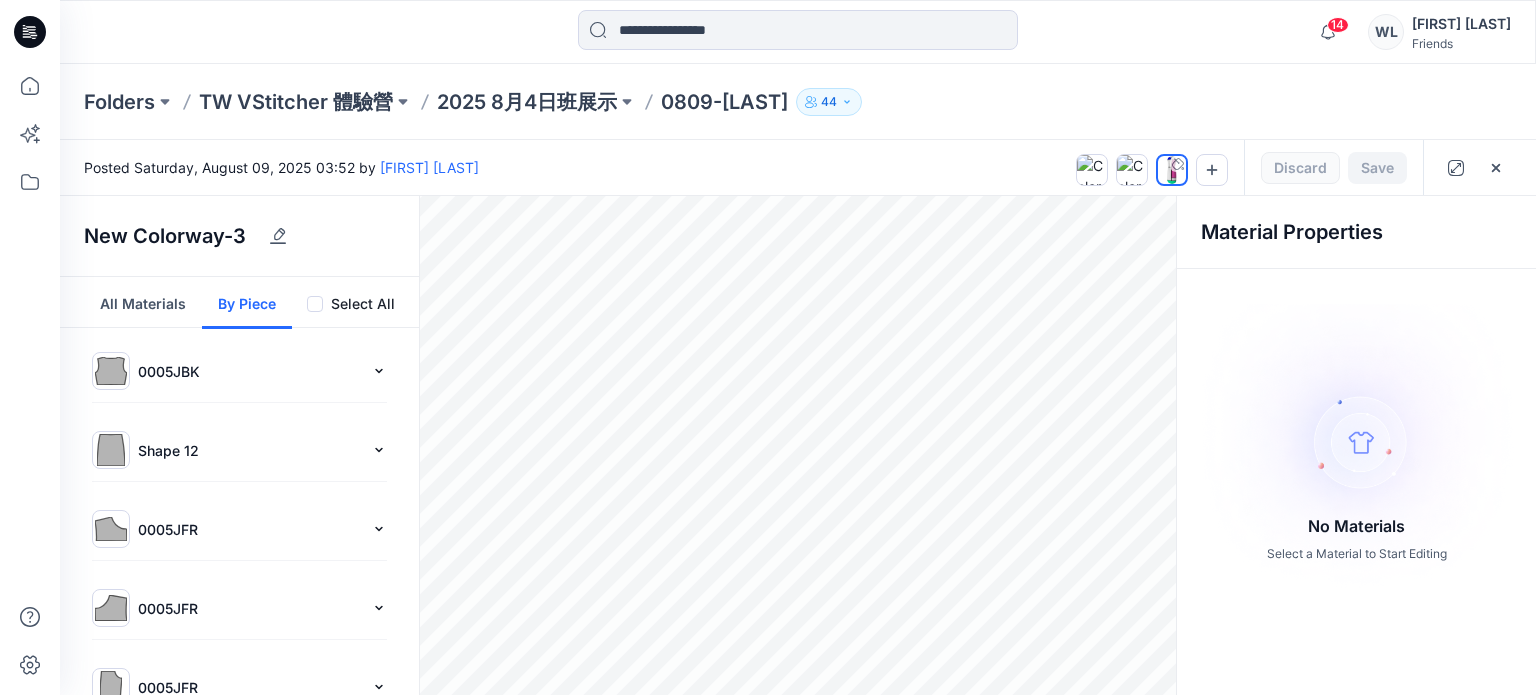click on "0809-駱昱瑋" at bounding box center [724, 102] 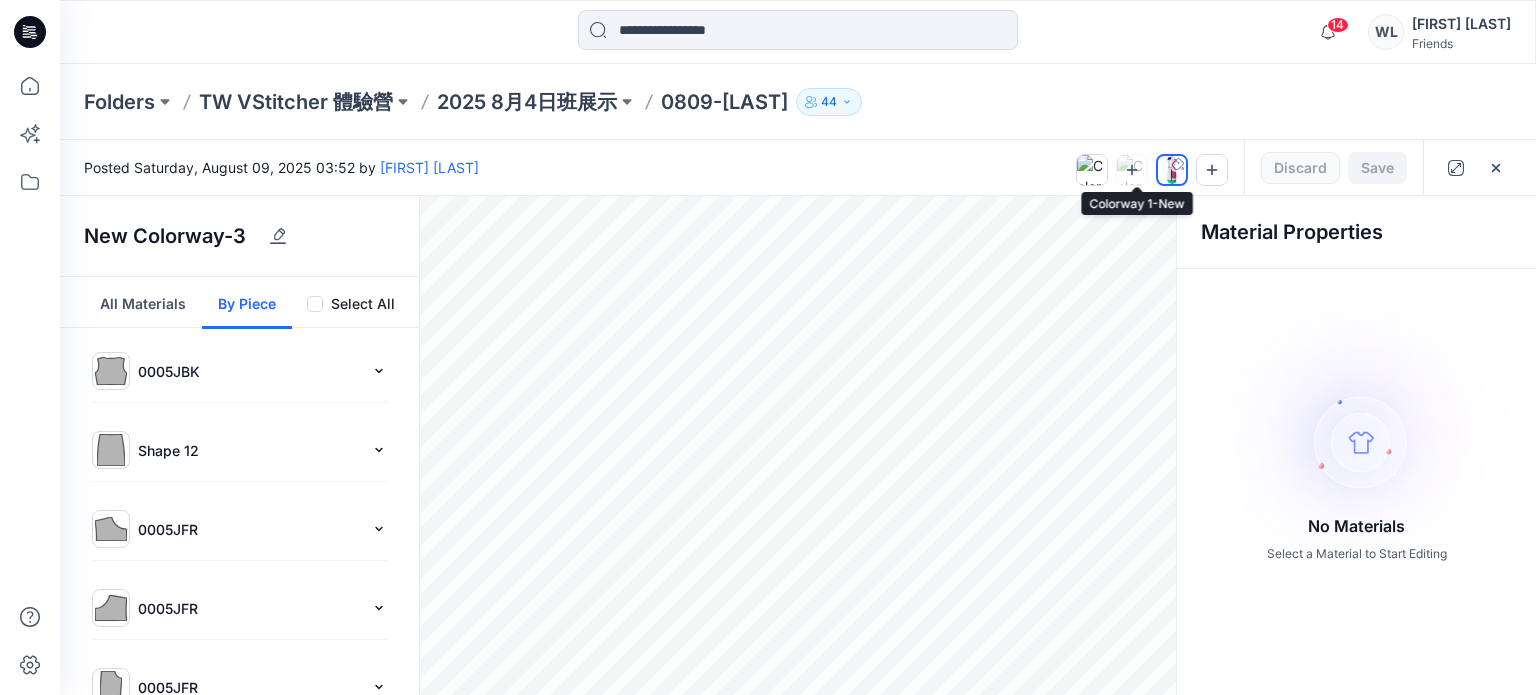 click 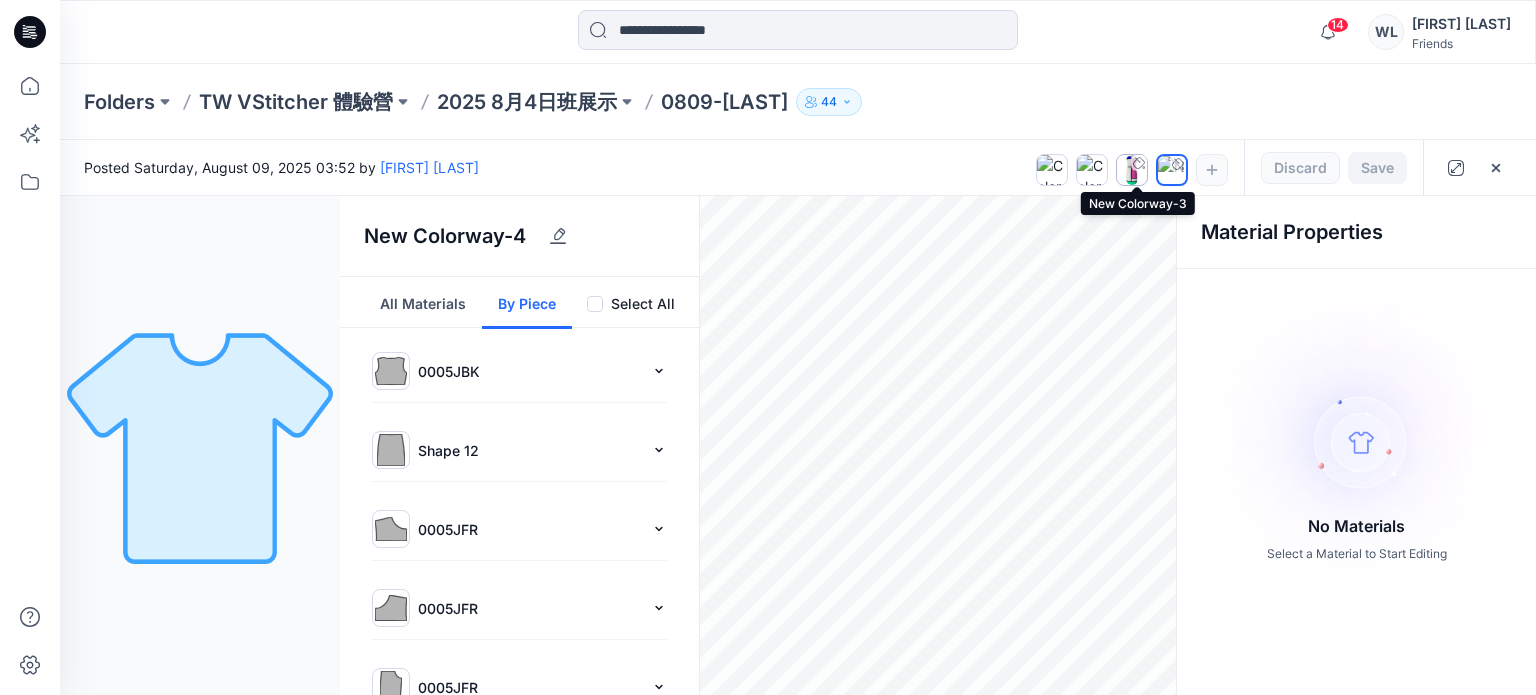 click at bounding box center [1131, 170] 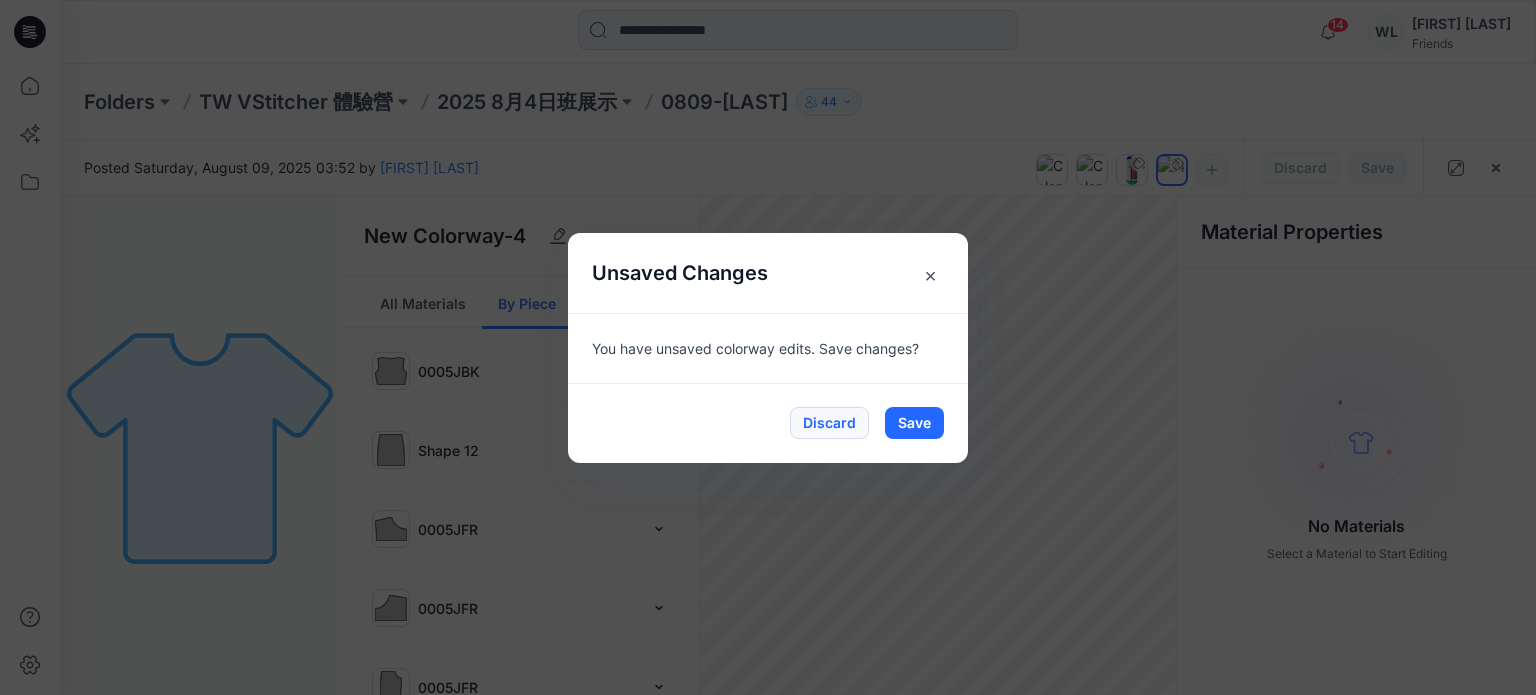 click on "Discard" at bounding box center (829, 423) 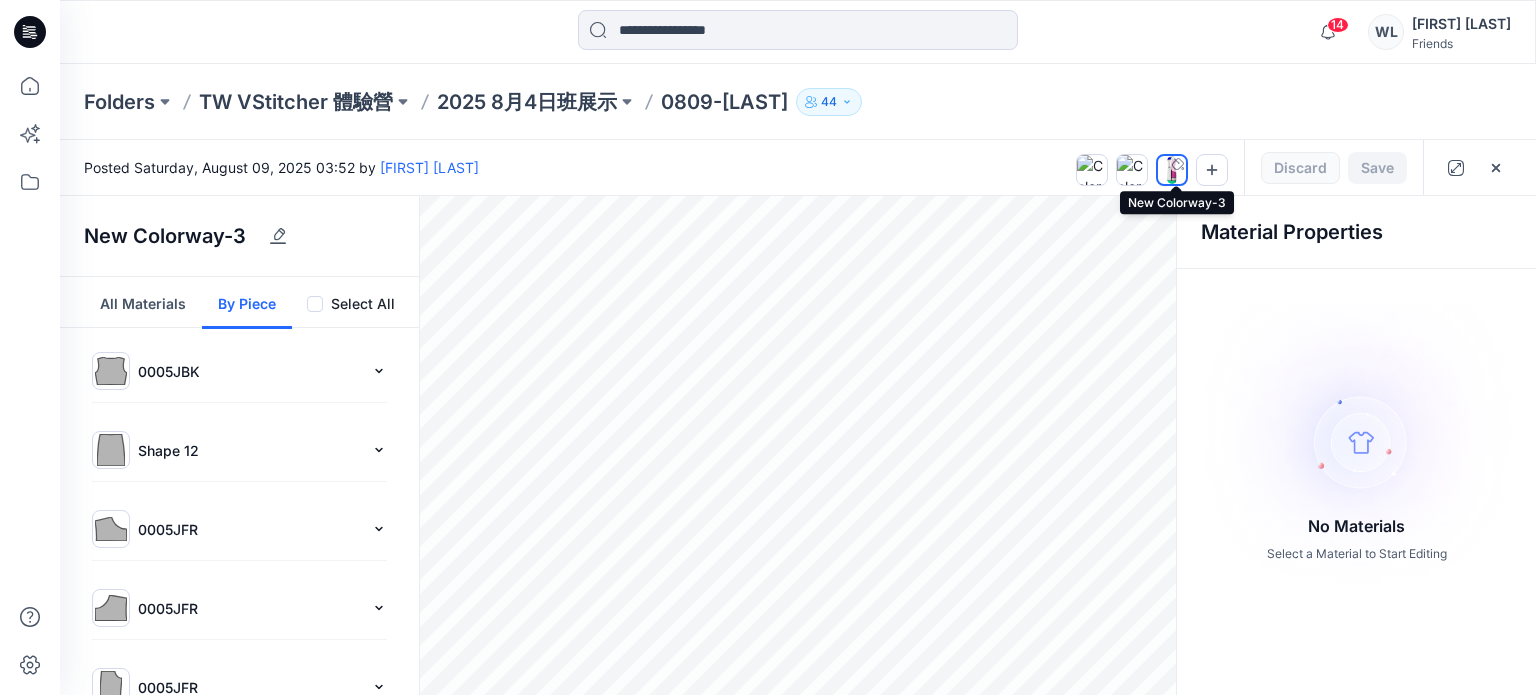 click at bounding box center (1172, 170) 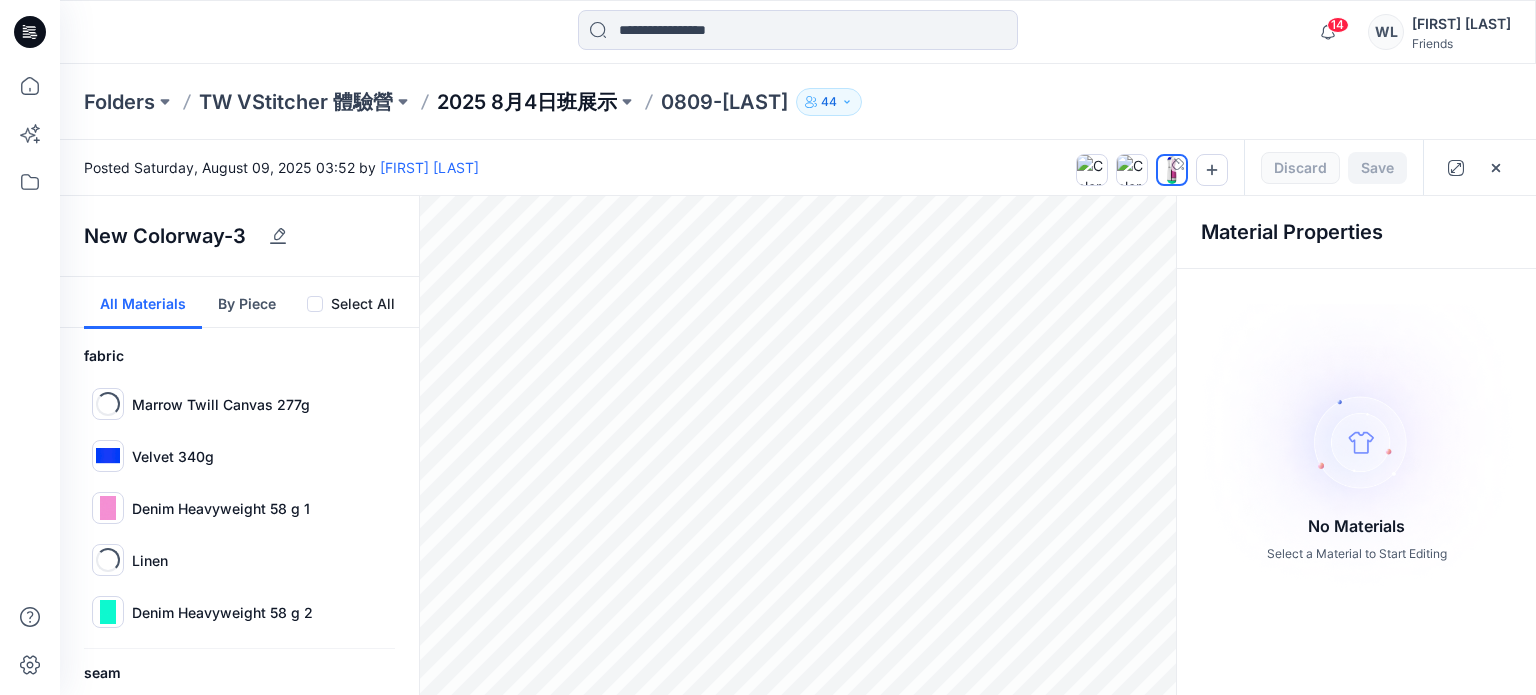 click on "2025 8月4日班展示" at bounding box center [527, 102] 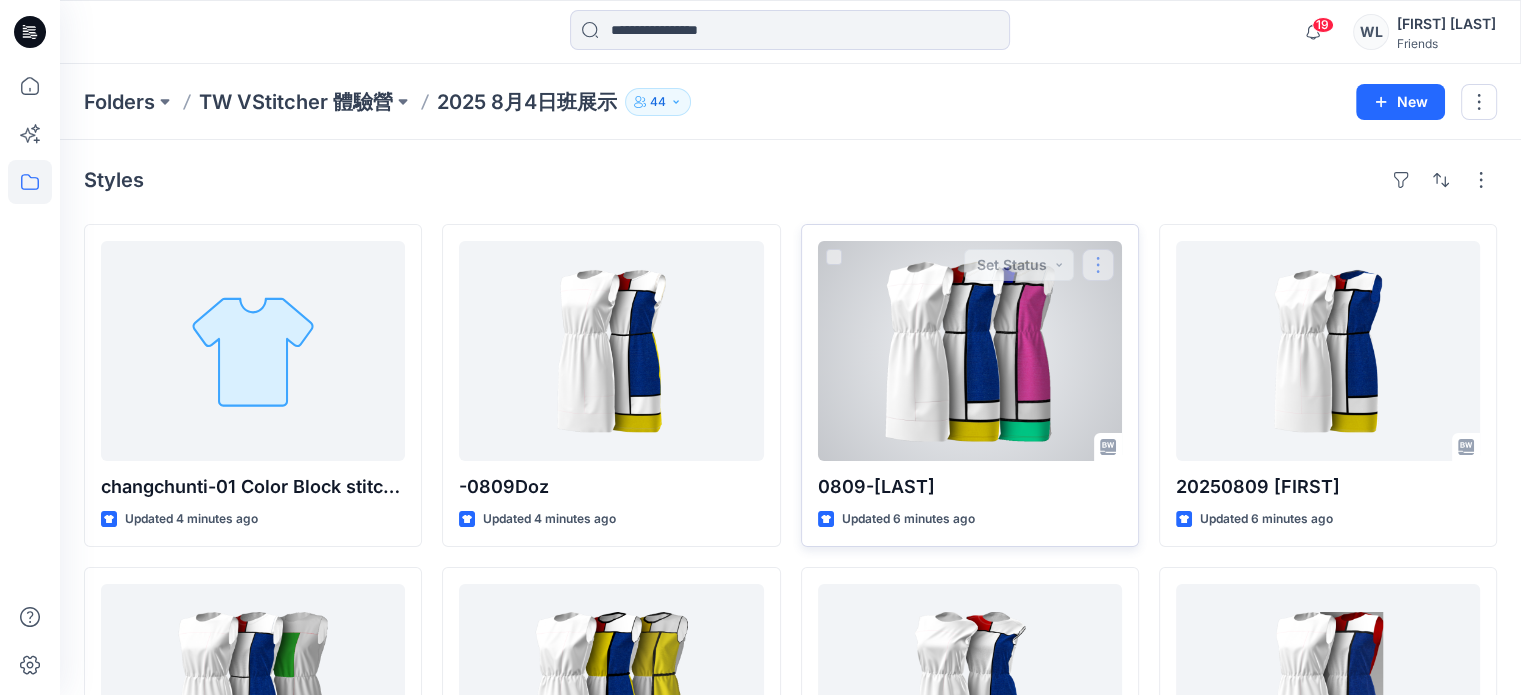 scroll, scrollTop: 100, scrollLeft: 0, axis: vertical 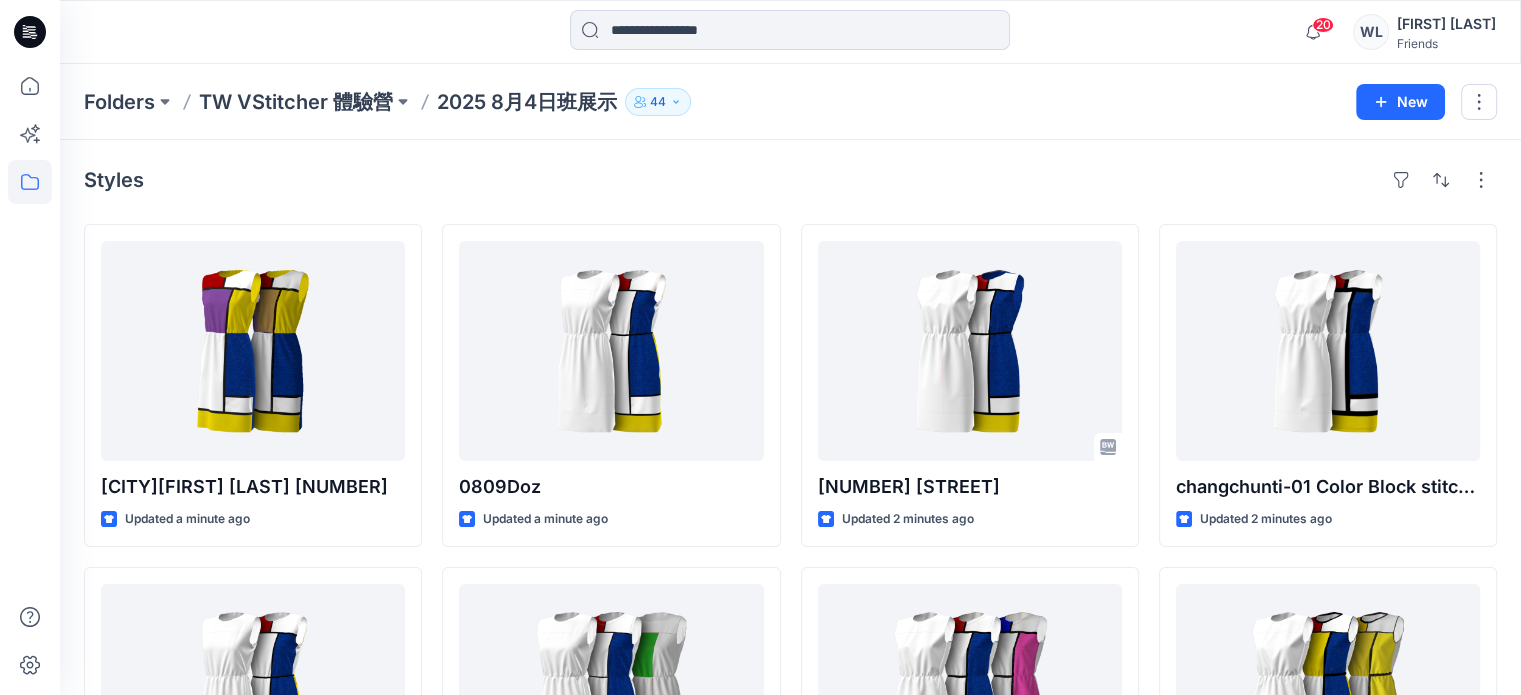 click on "[NUMBER] Notifications [FIRST] [LAST]  shared  [FIRST] [LAST]  in  [YEAR] [MONTH] [DAY] [CITY] ([UNKNOWN]) Just now [FIRST] [LAST]  shared  01 Color Block stitchup  in  [YEAR] [MONTH] [DAY] [CITY] ([UNKNOWN]) [TIME] [FIRST] [LAST]  has updated  changchunti-01 Color Block stitchup  with  01 Color Block stitchup [TIME] [FIRST] [LAST]  shared  01 Color Block stitchup  in  [YEAR] [MONTH] [DAY] [CITY] ([UNKNOWN]) [TIME] [FIRST] [LAST]  has updated  changchunti-01 Color Block stitchup  with  01 Color Block stitchup [TIME] [FIRST] [LAST]  shared  01 Color Block stitchup_am  in  [YEAR] [MONTH] [DAY] [CITY] ([UNKNOWN]) [TIME] Your style  [NUMBER]-[LAST]  is ready [TIME] [FIRST] [LAST]  shared  藍白黃  in  [YEAR] [MONTH] [DAY] [CITY] ([UNKNOWN]) [TIME] [FIRST] [LAST]  has updated  0809[FIRST]  with  01 Color Block stitchup_am [TIME] [FIRST] [LAST]  shared  01 Color Block stitchup[YEAR][MONTH][DAY]  in  [YEAR] [MONTH] [DAY] [CITY] ([UNKNOWN]) [TIME] [FIRST] [LAST] Friends" at bounding box center [790, 32] 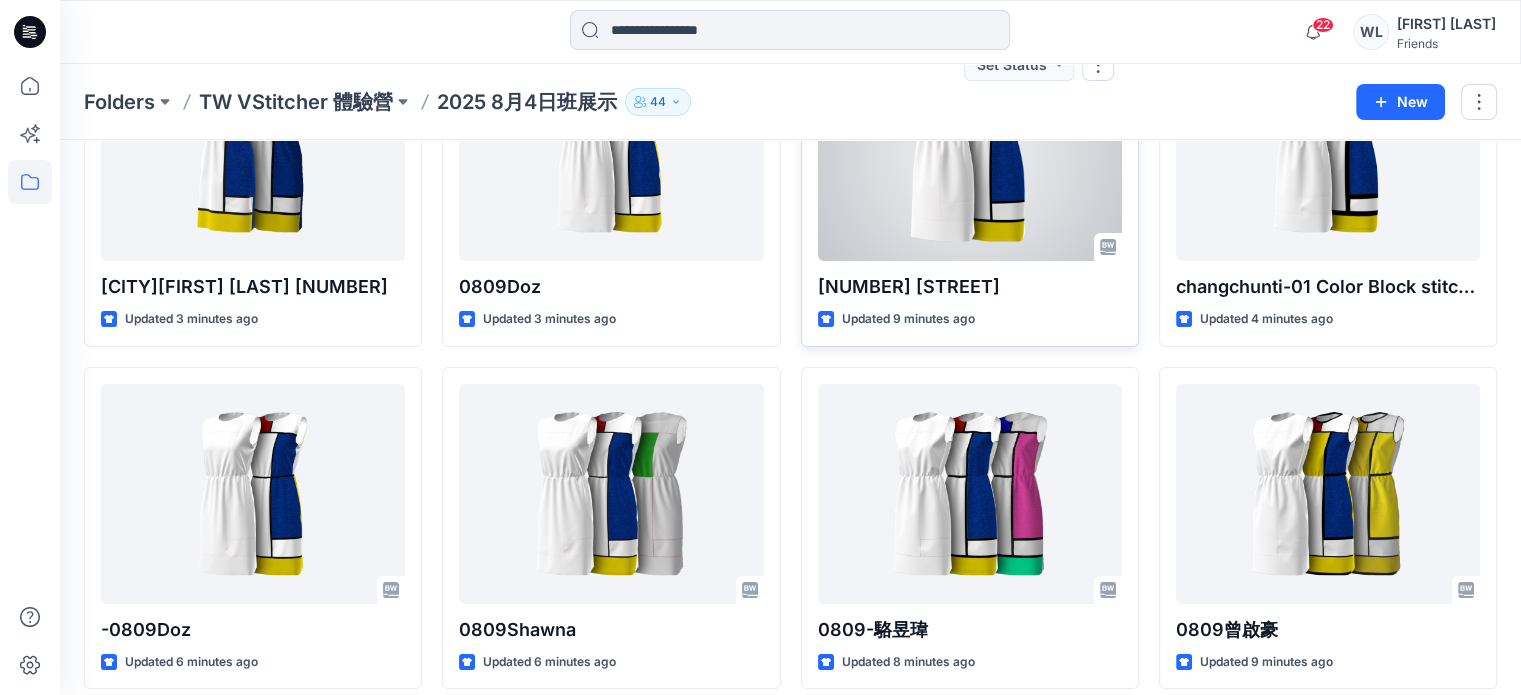scroll, scrollTop: 400, scrollLeft: 0, axis: vertical 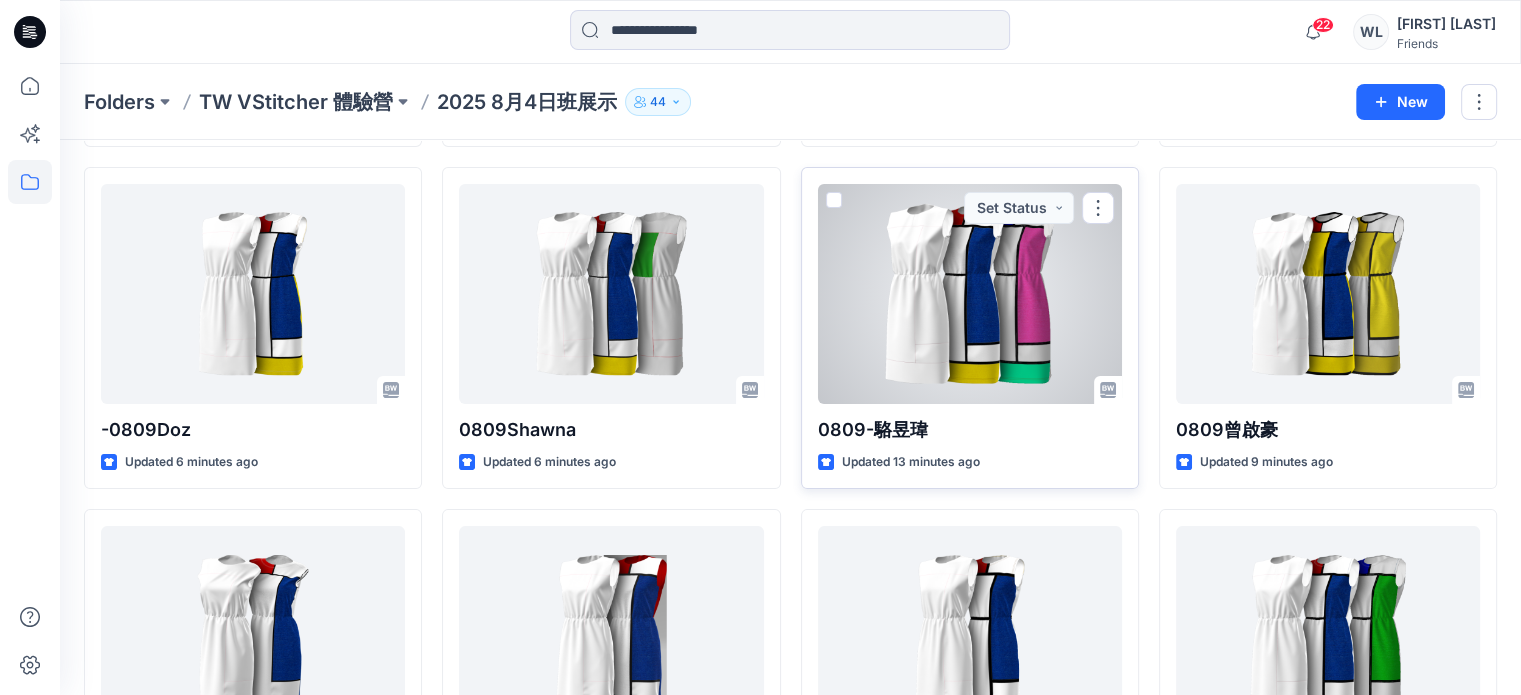 click at bounding box center (970, 294) 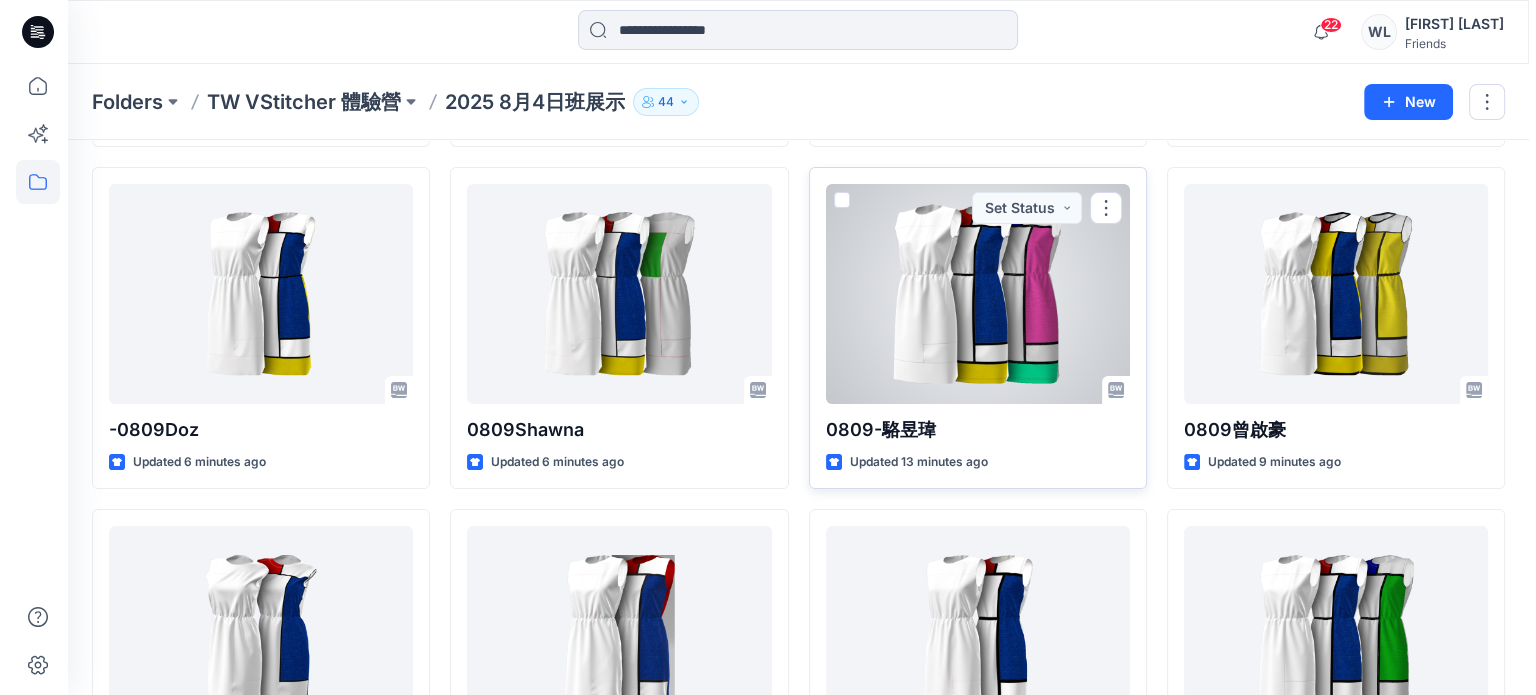 scroll, scrollTop: 0, scrollLeft: 0, axis: both 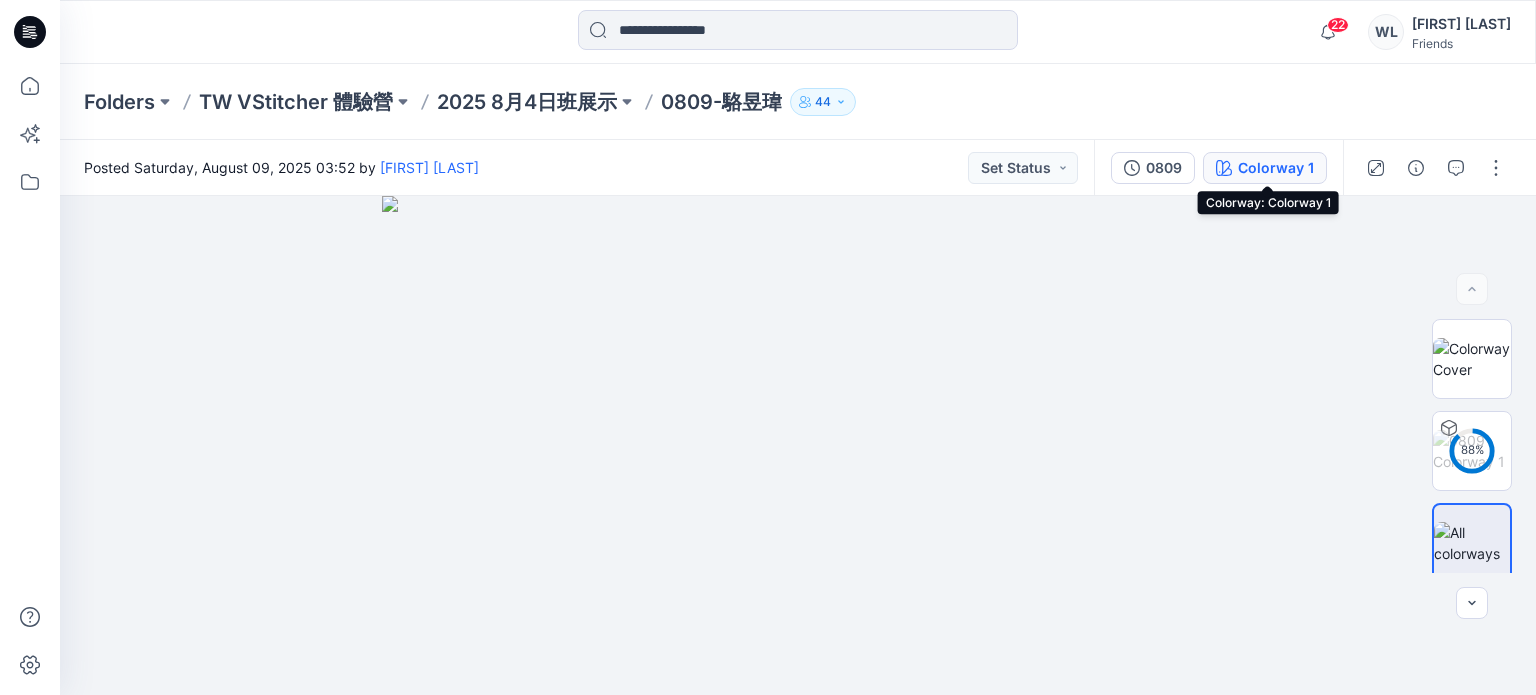 click on "Colorway 1" at bounding box center [1276, 168] 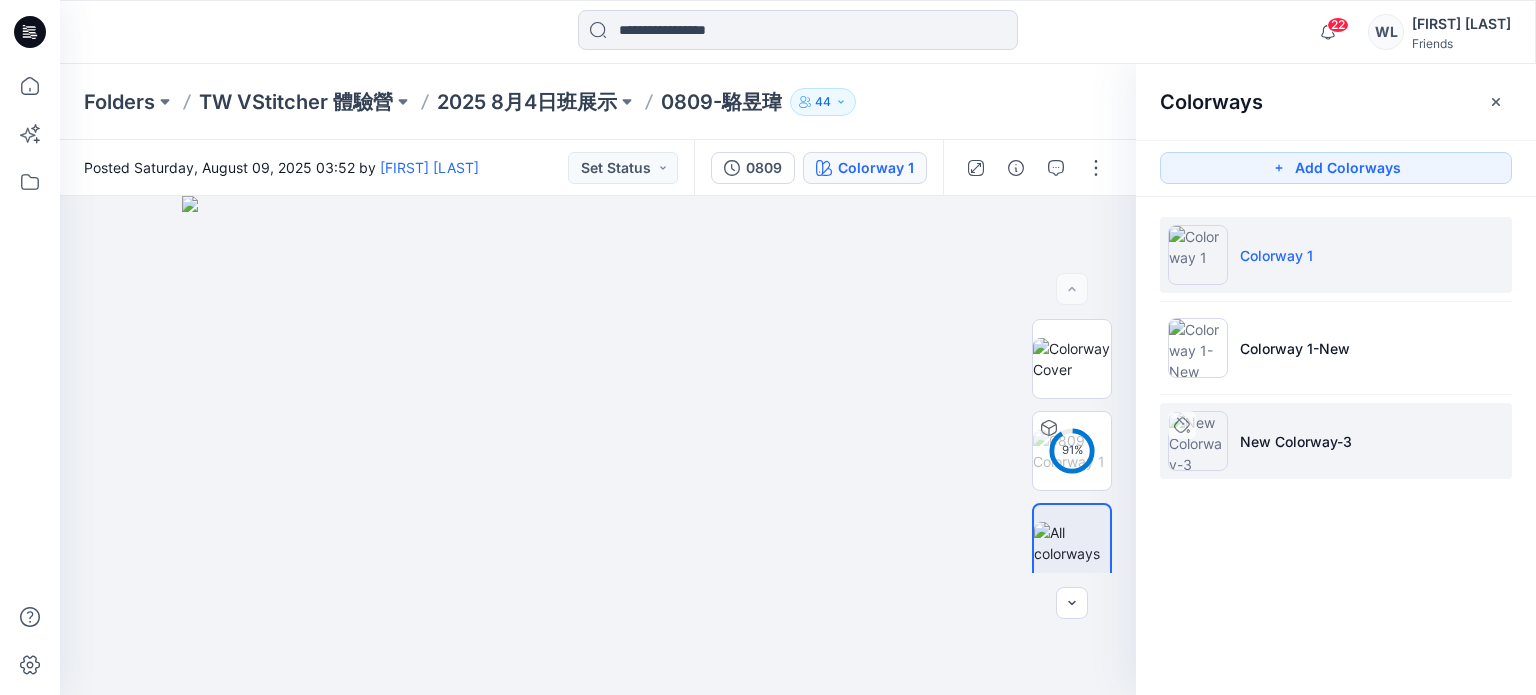 click on "New Colorway-3" at bounding box center (1296, 441) 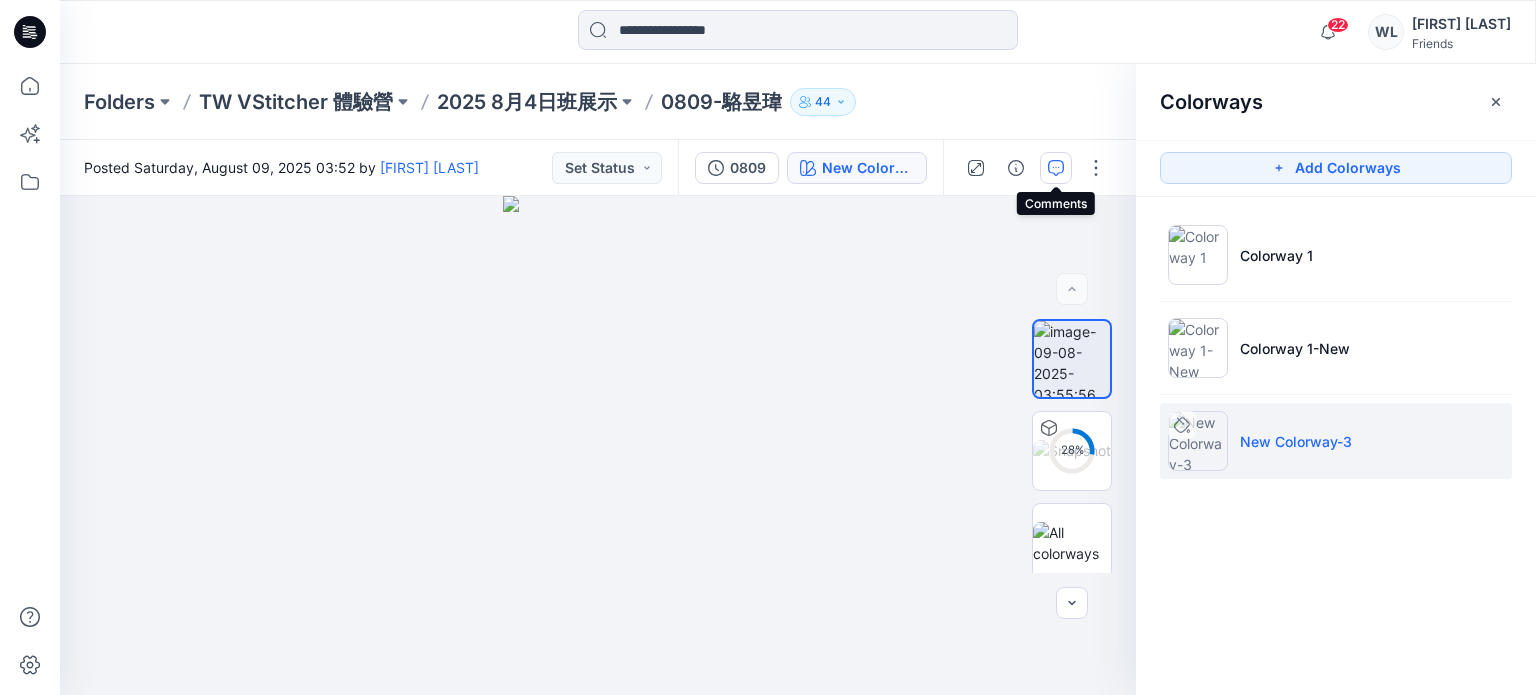 click at bounding box center [1056, 168] 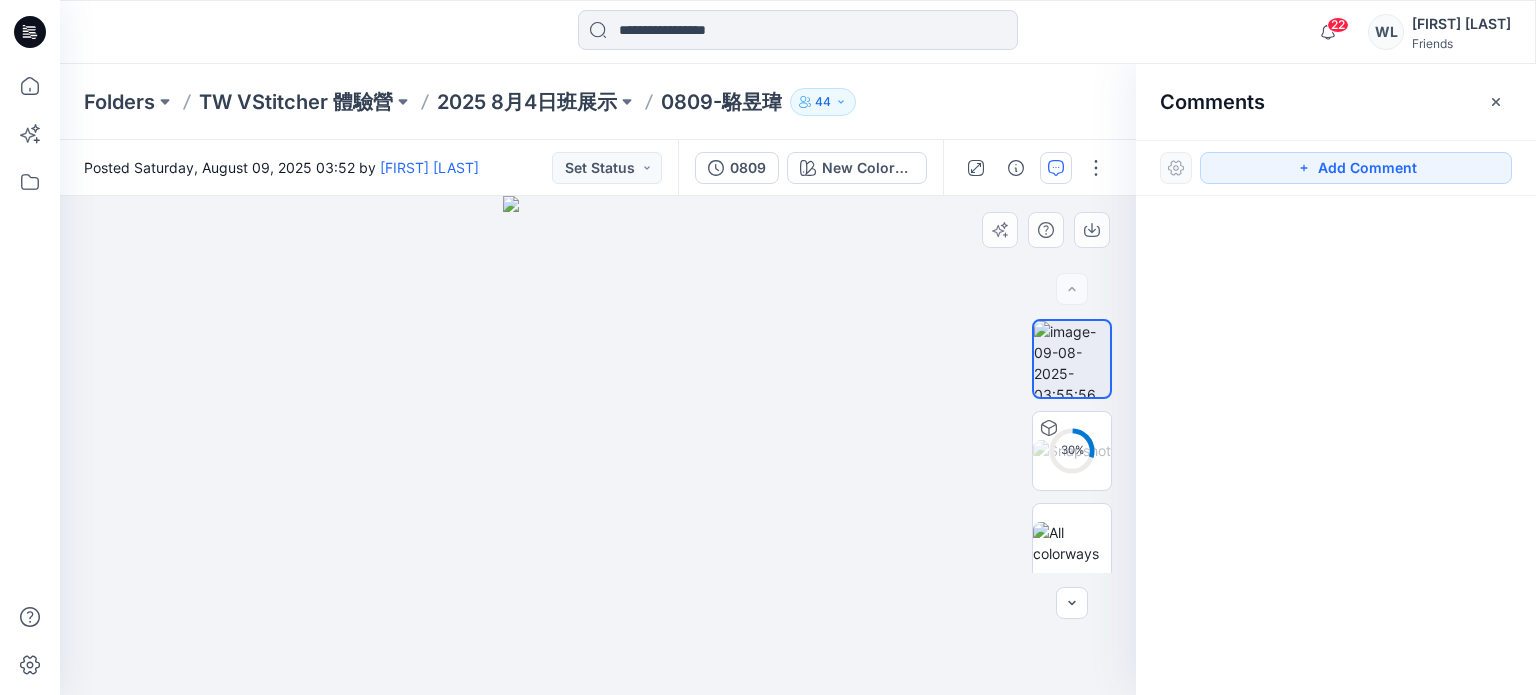 click at bounding box center (598, 445) 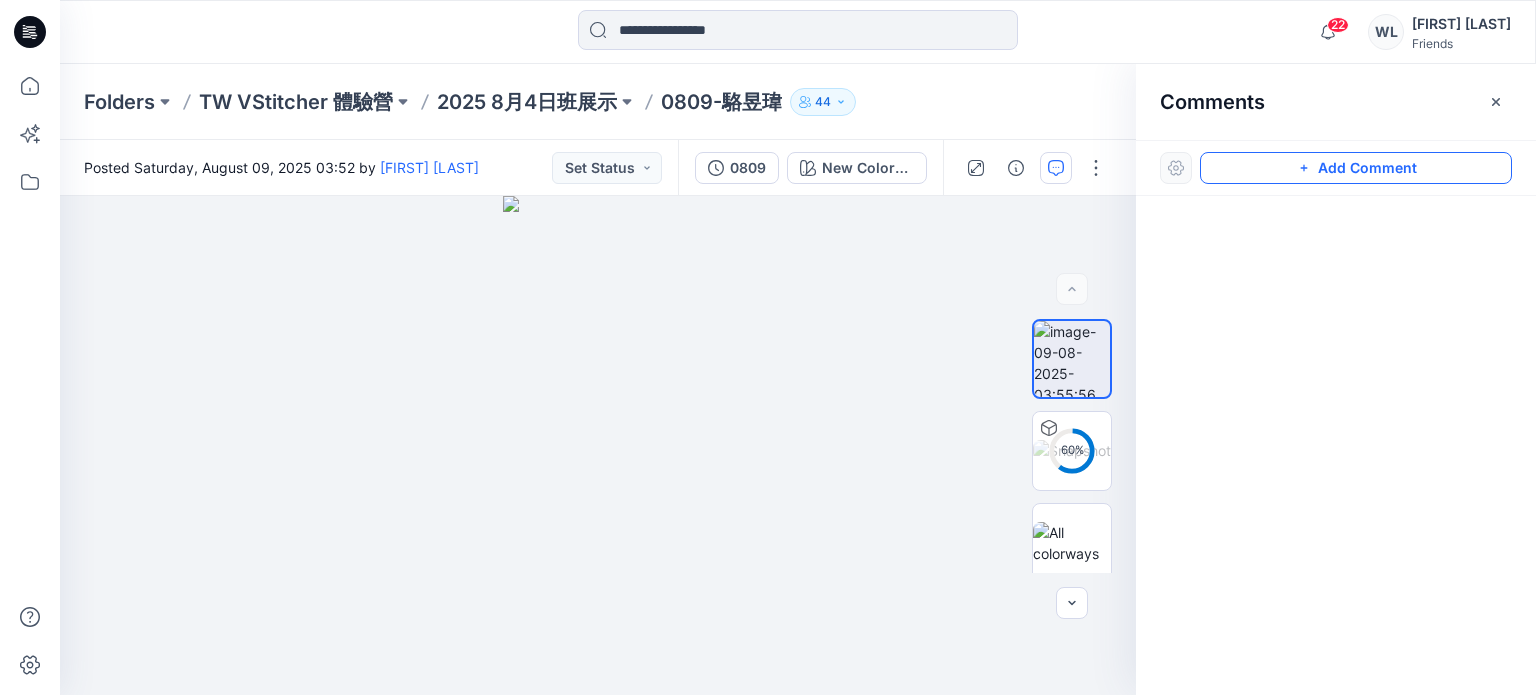 click on "Add Comment" at bounding box center (1356, 168) 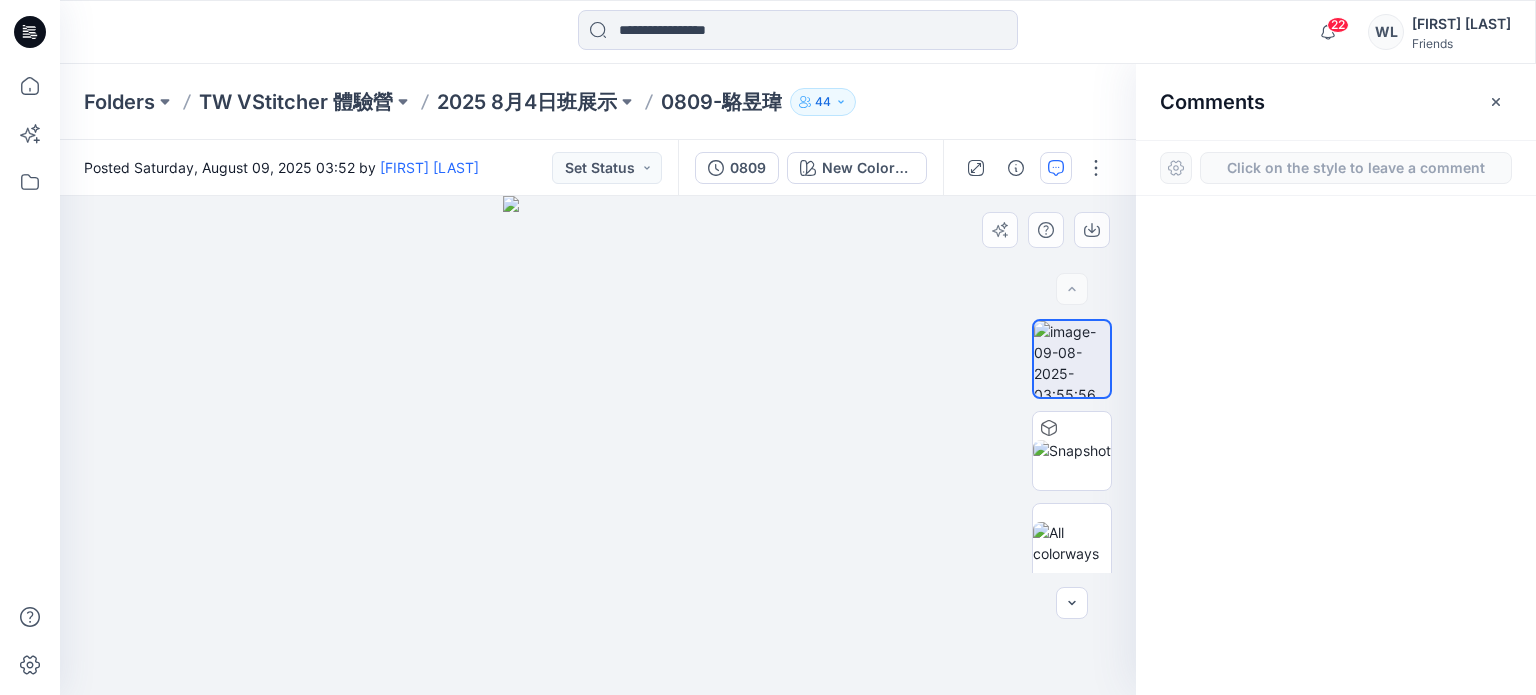 click on "1" at bounding box center (598, 445) 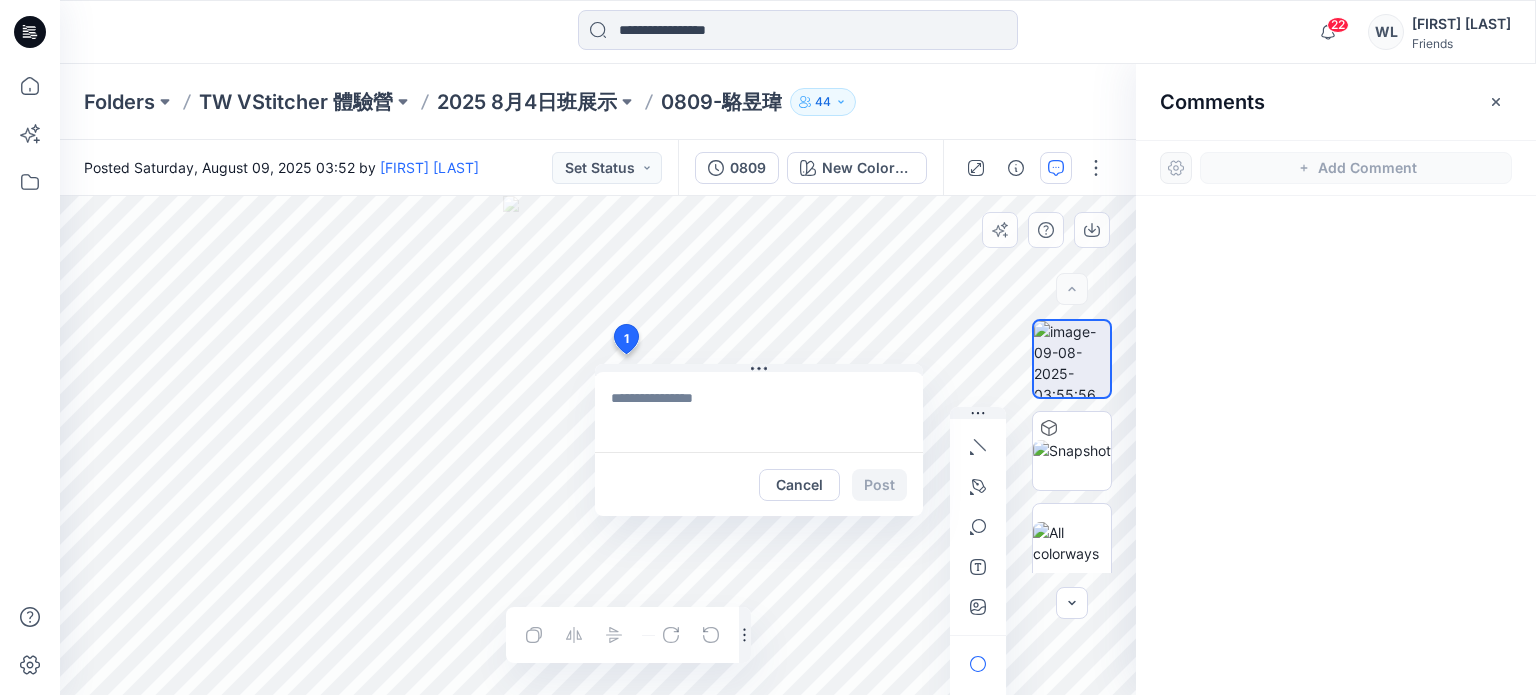 click 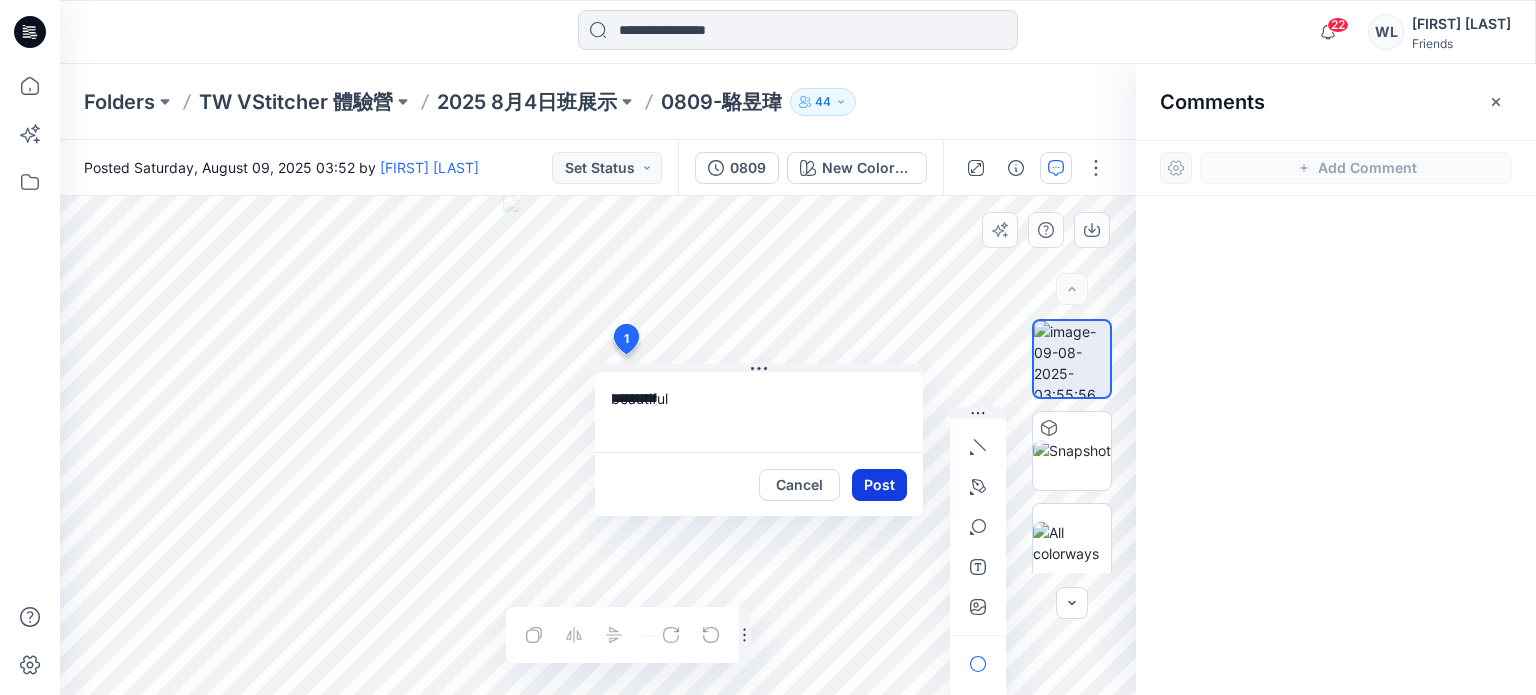 type on "*********" 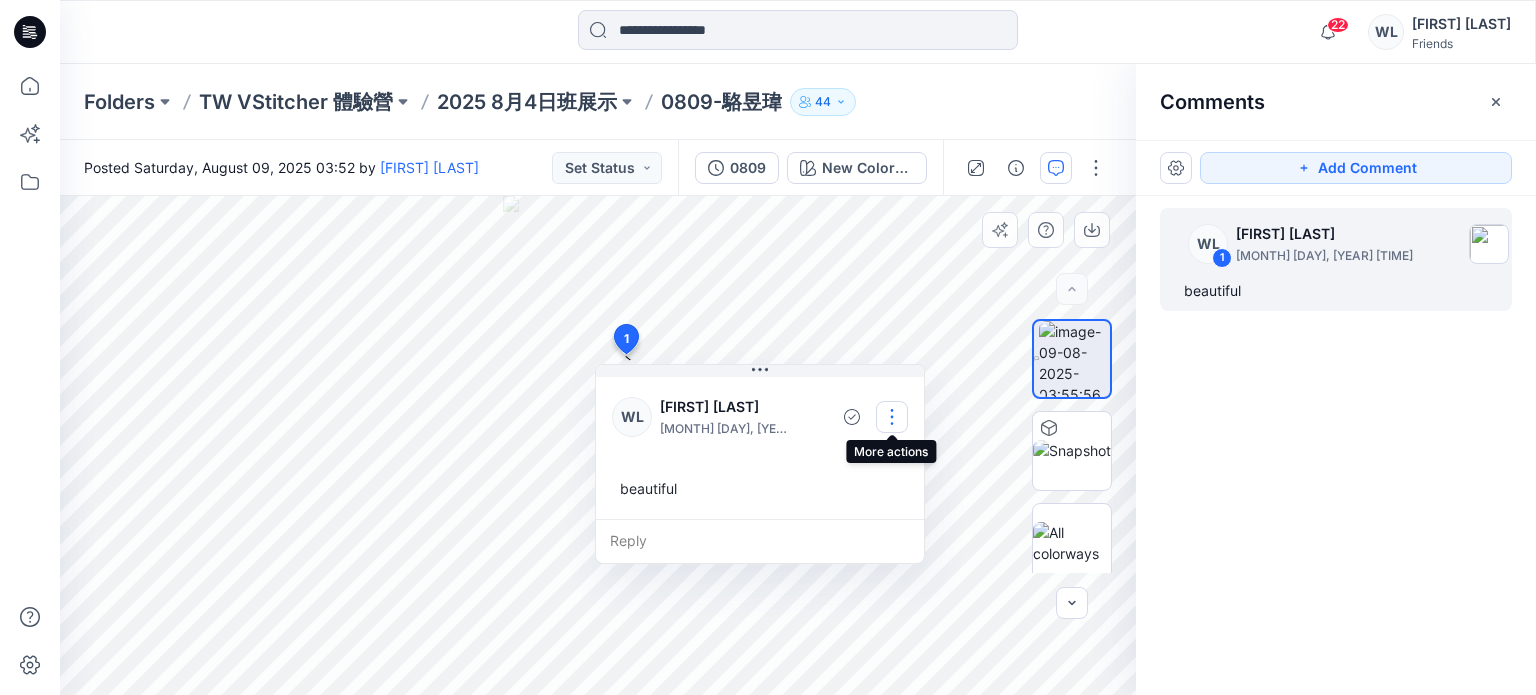 click at bounding box center (892, 417) 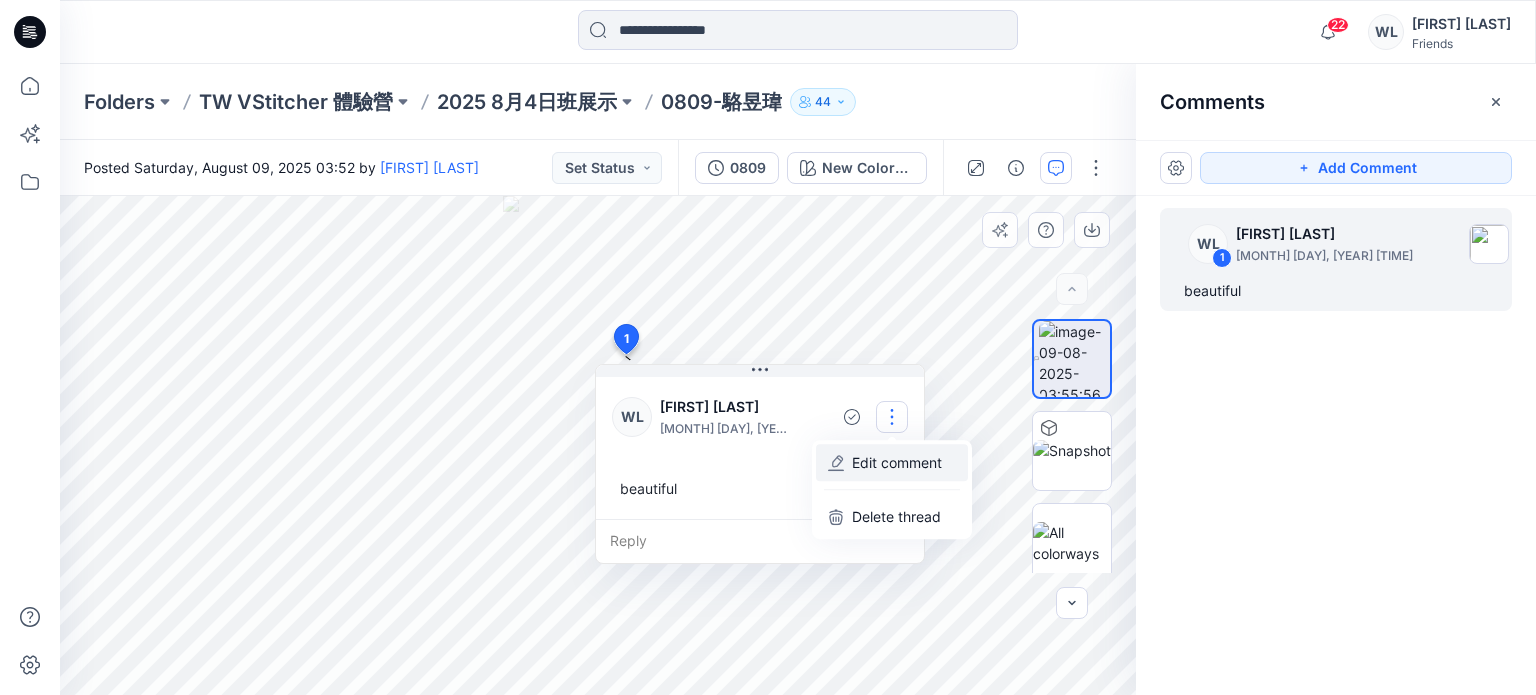 click on "Edit comment" at bounding box center (897, 462) 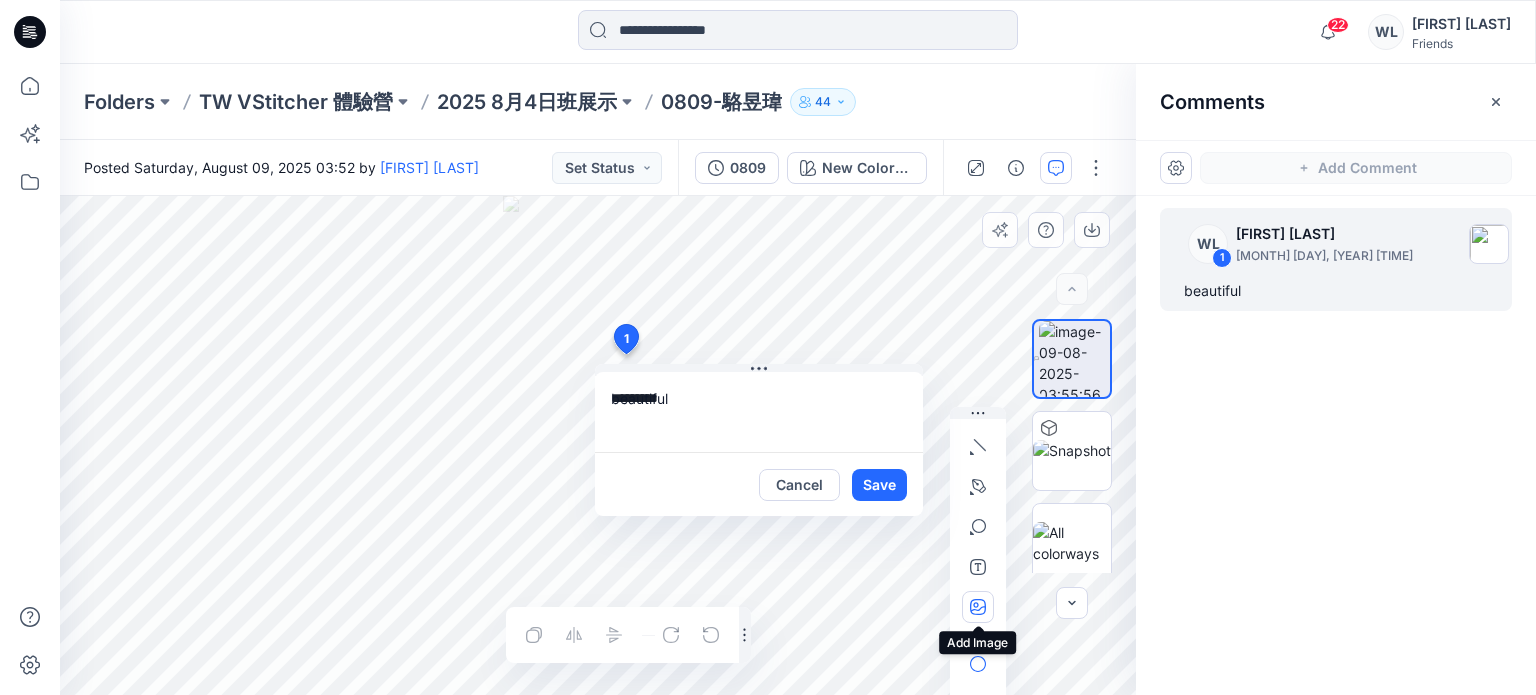 click 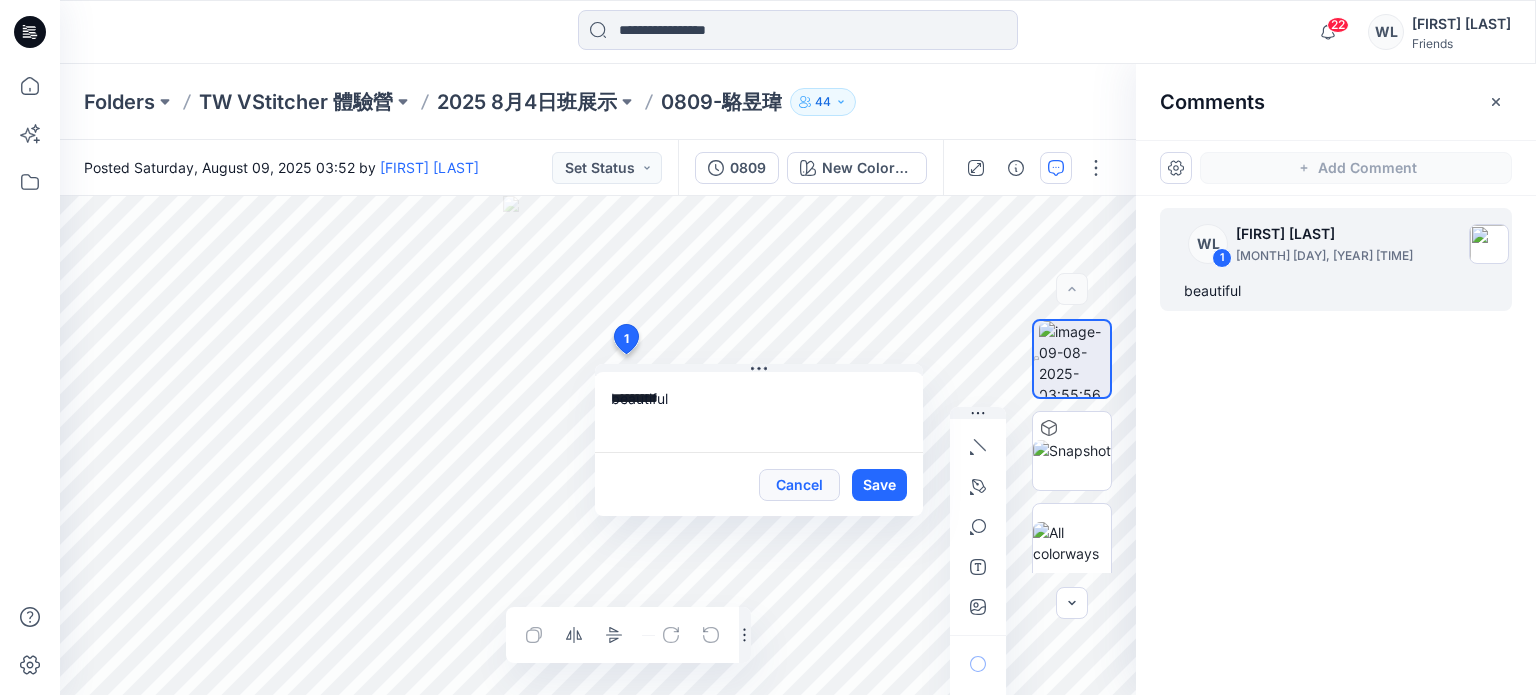 click on "Cancel" at bounding box center (799, 485) 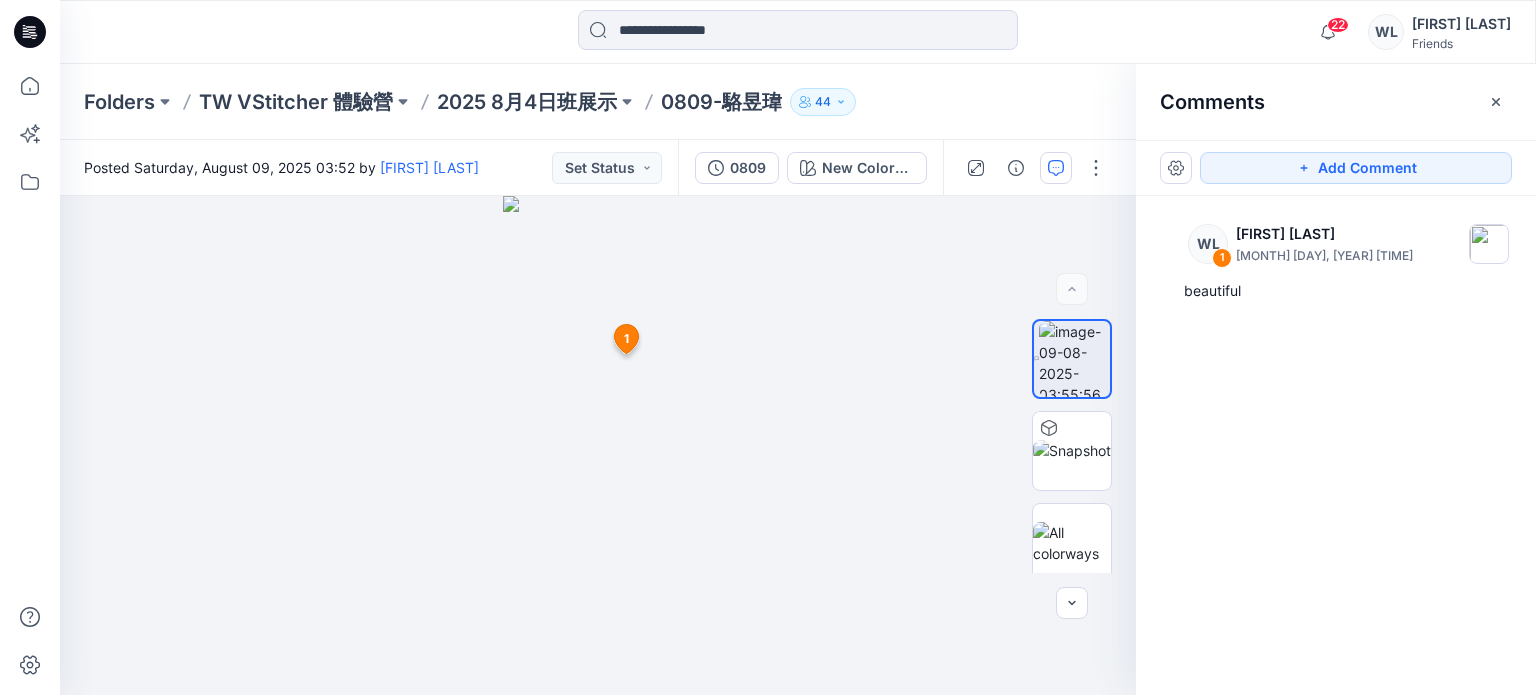 click 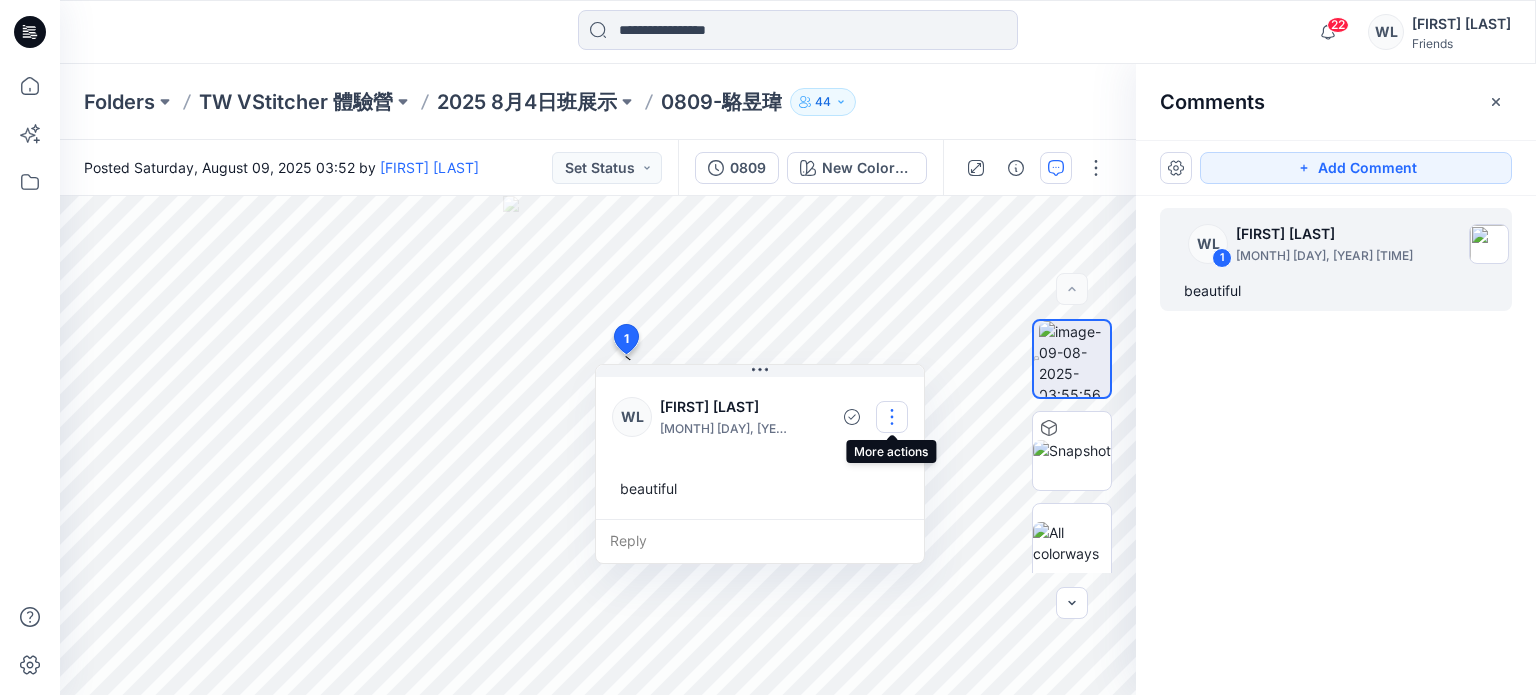 click at bounding box center (892, 417) 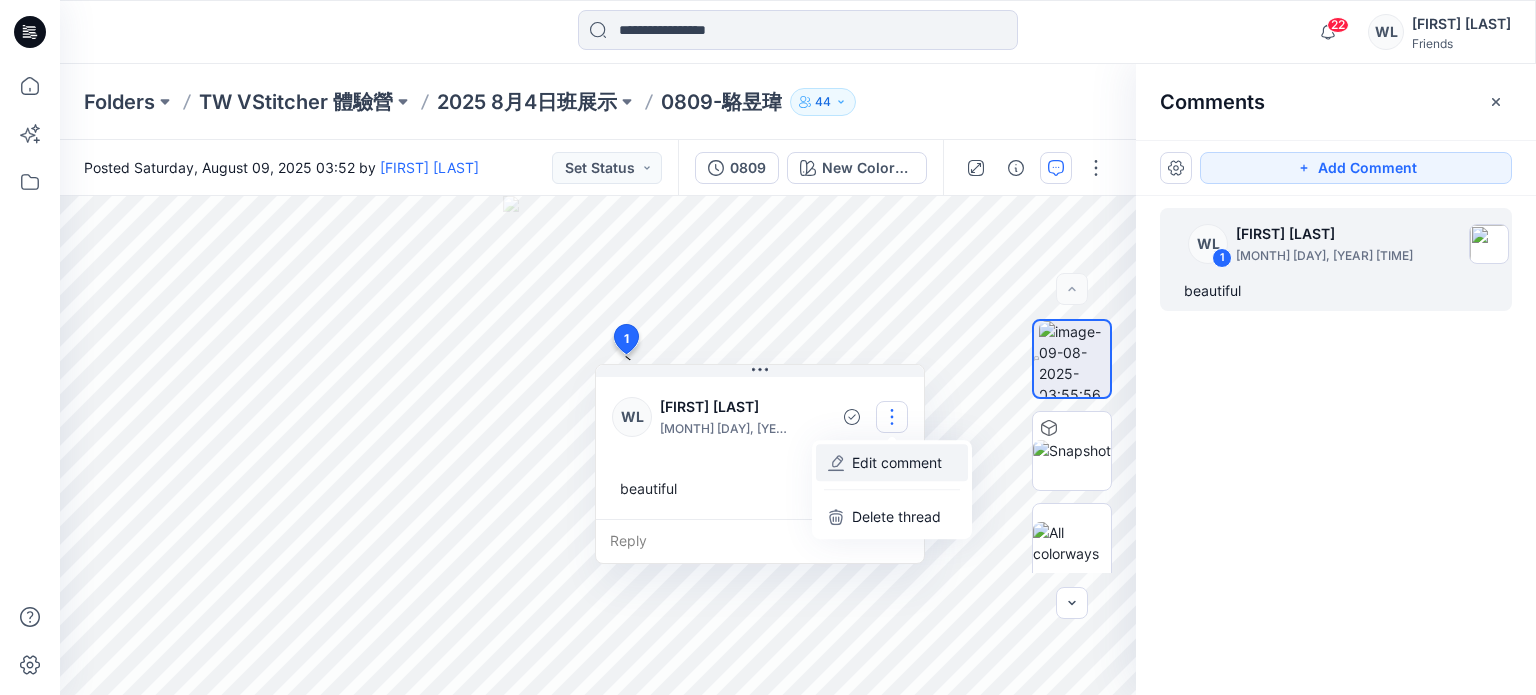 click on "Edit comment" at bounding box center (897, 462) 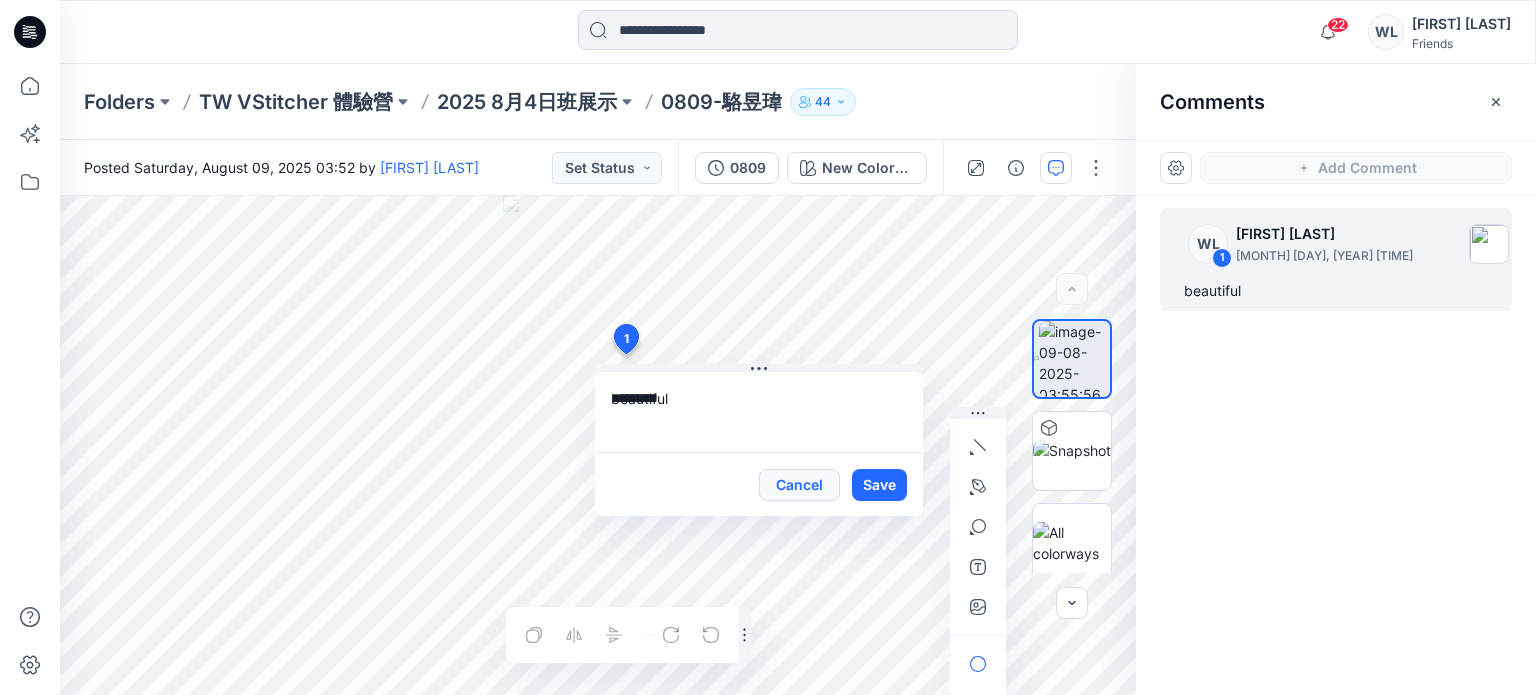 click on "Cancel" at bounding box center (799, 485) 